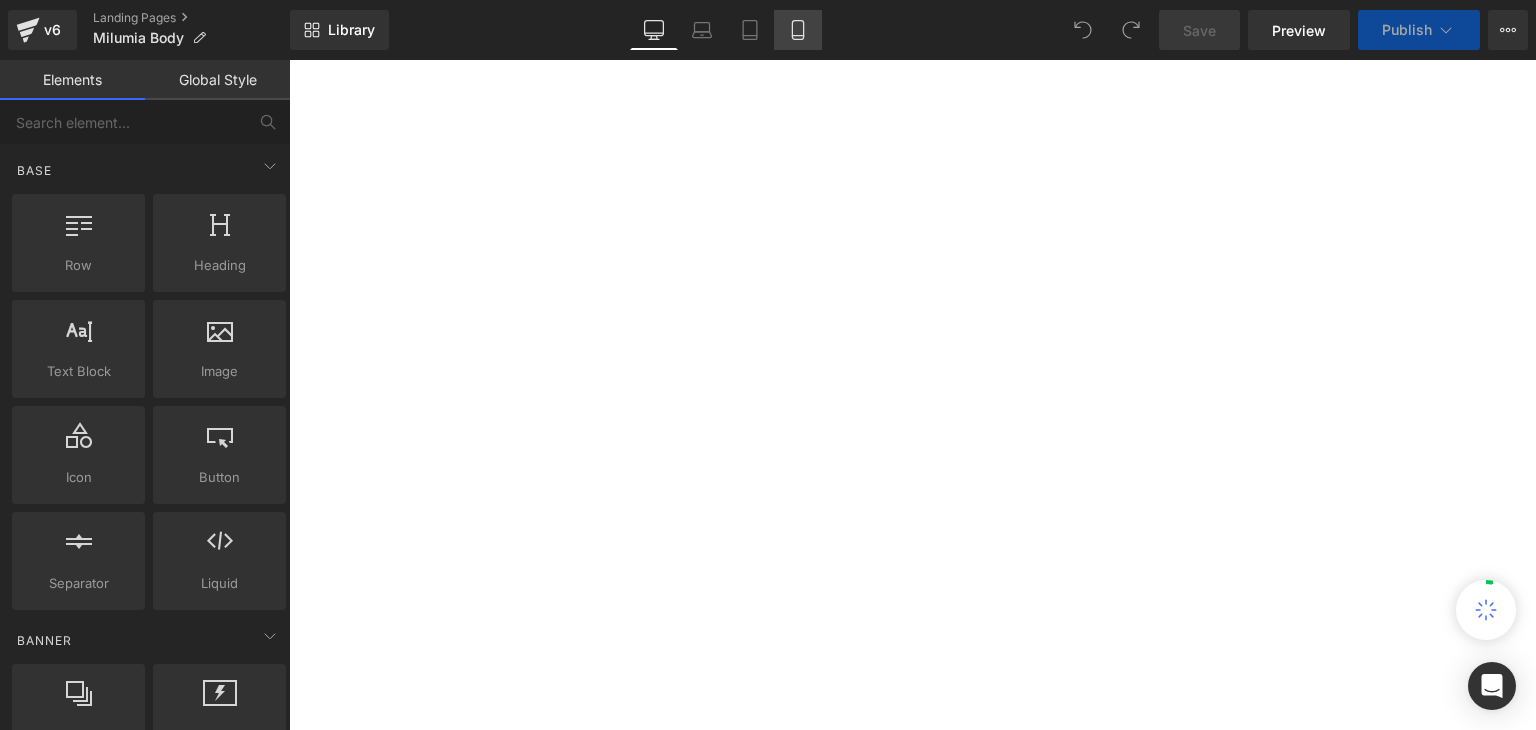 scroll, scrollTop: 0, scrollLeft: 0, axis: both 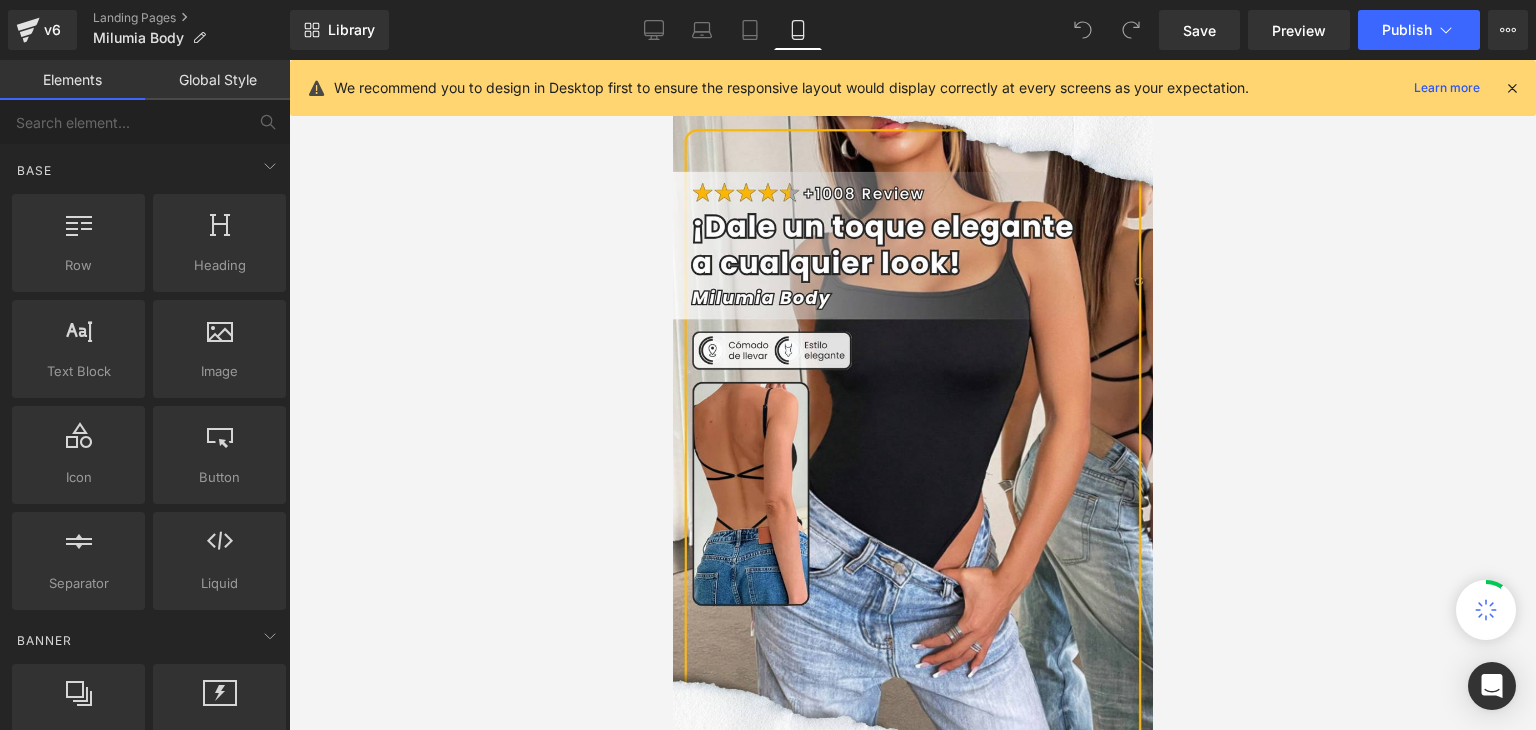 click at bounding box center [1512, 88] 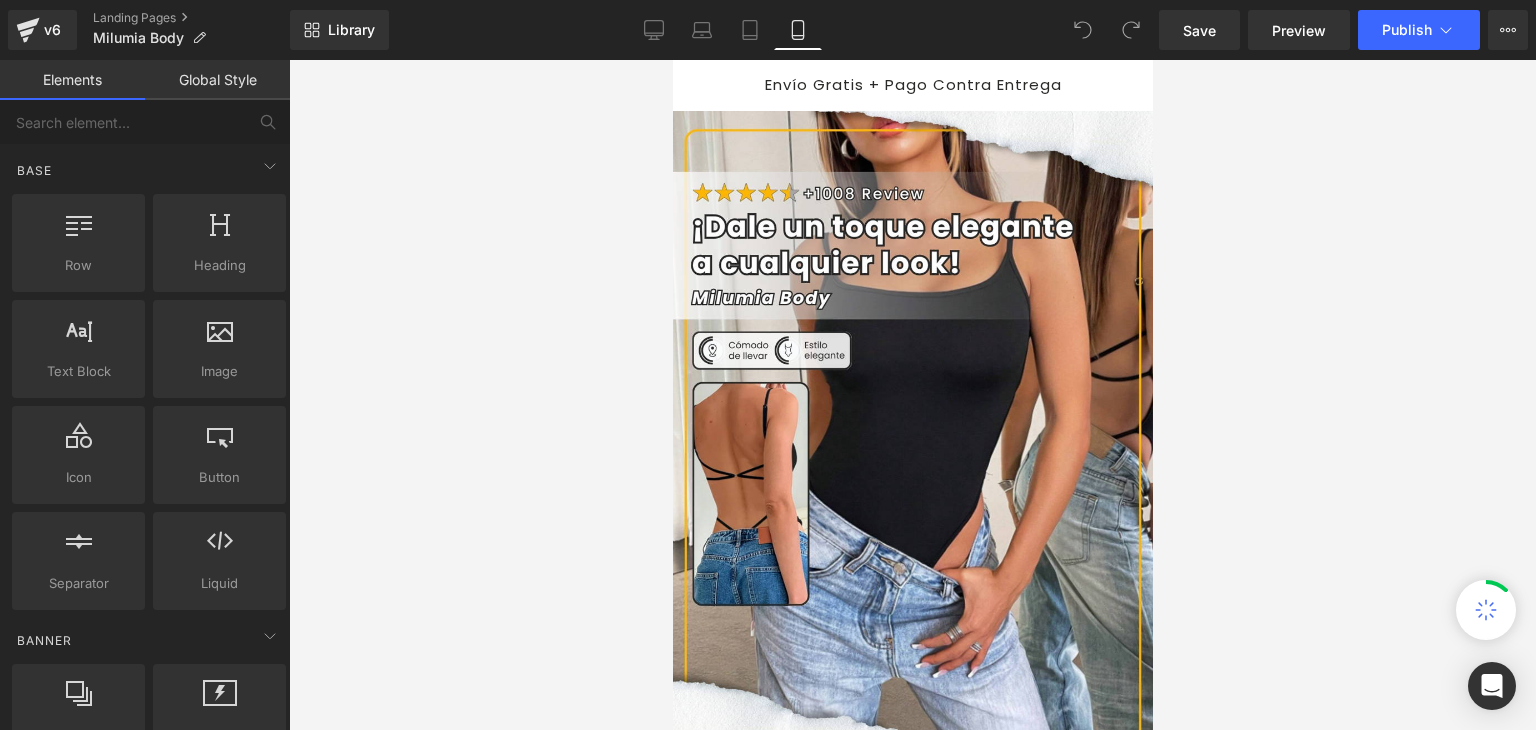 scroll, scrollTop: 0, scrollLeft: 0, axis: both 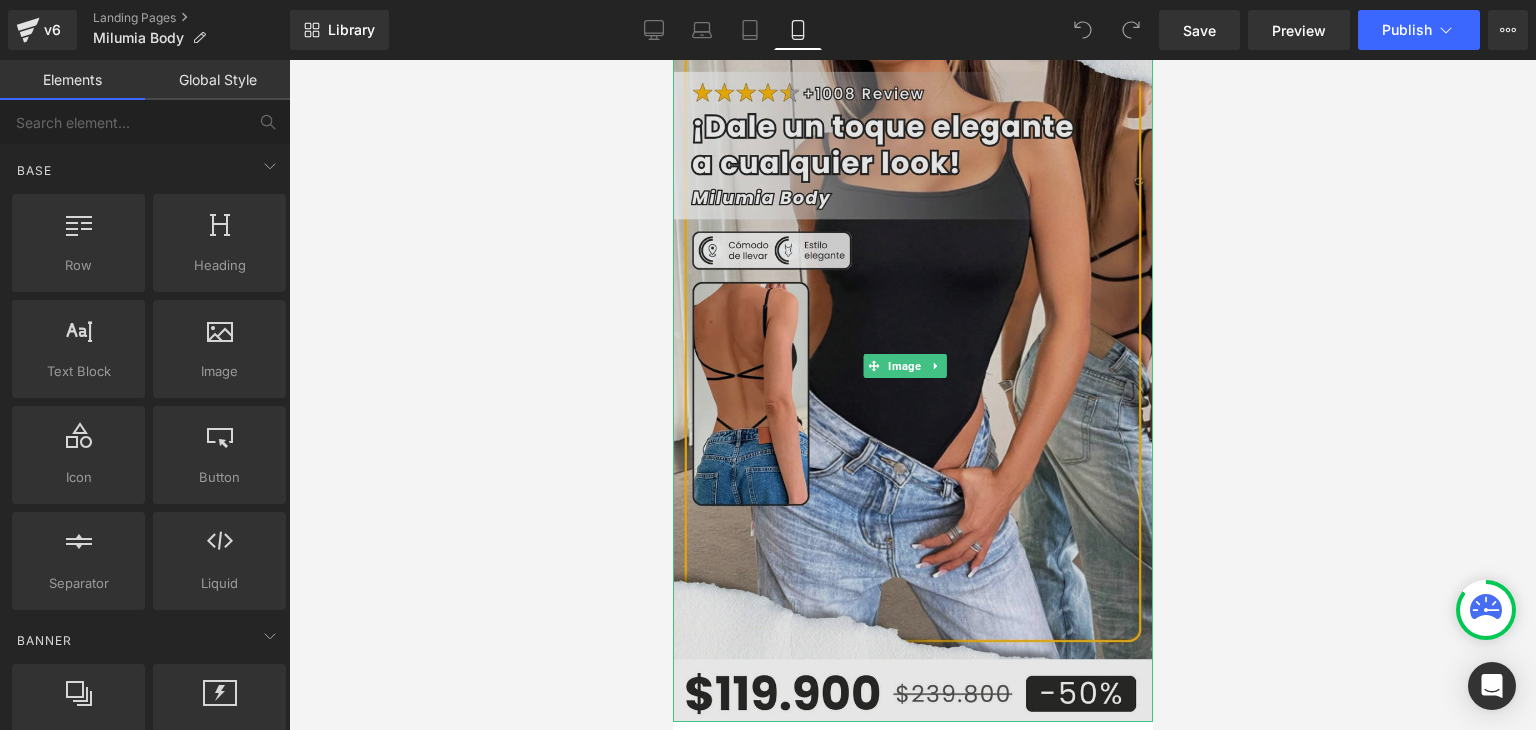 click at bounding box center (912, 366) 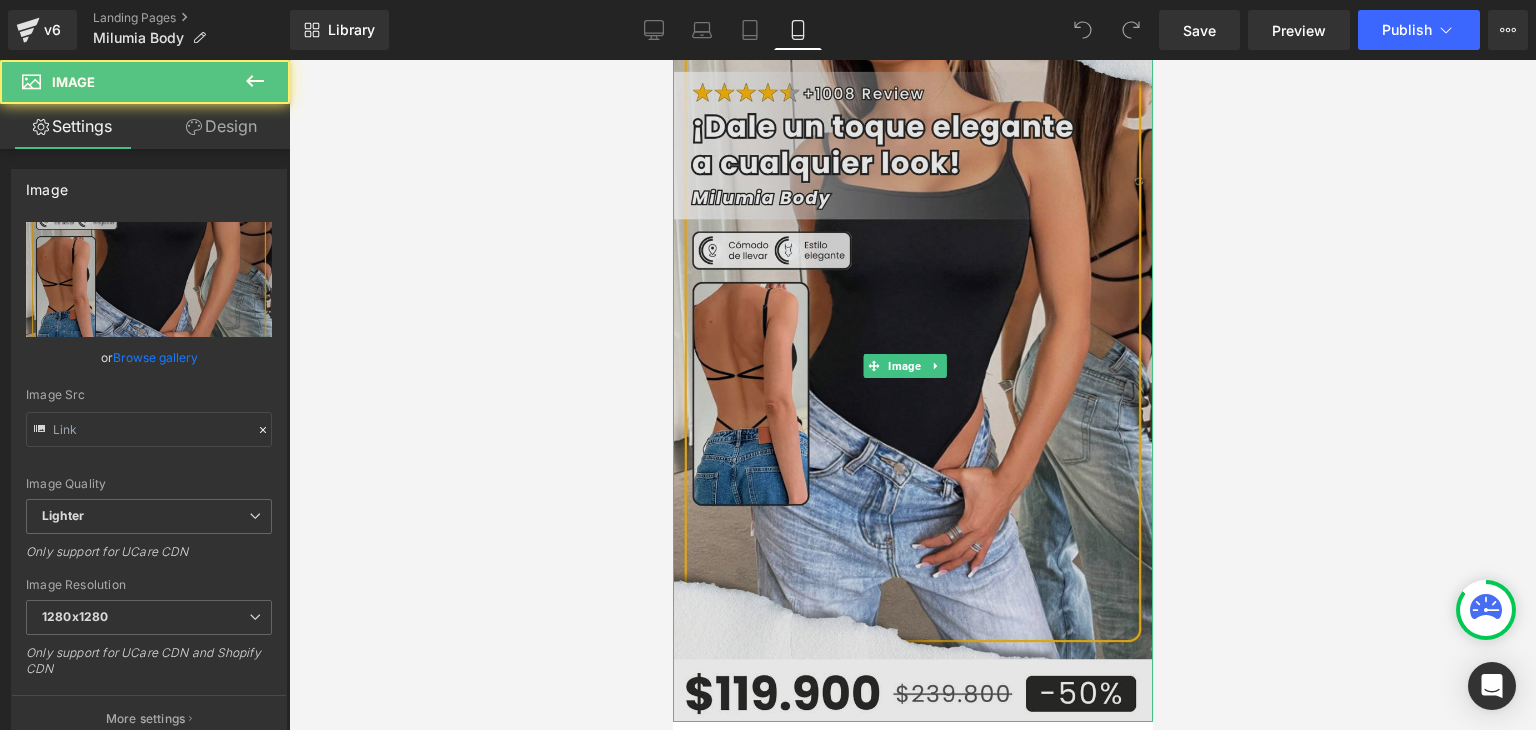 type on "https://ucarecdn.com/df0eb213-acdd-4ec8-aa30-138cab012ac9/-/format/auto/-/preview/1280x1280/-/quality/lighter/Banner%20Landing.webp" 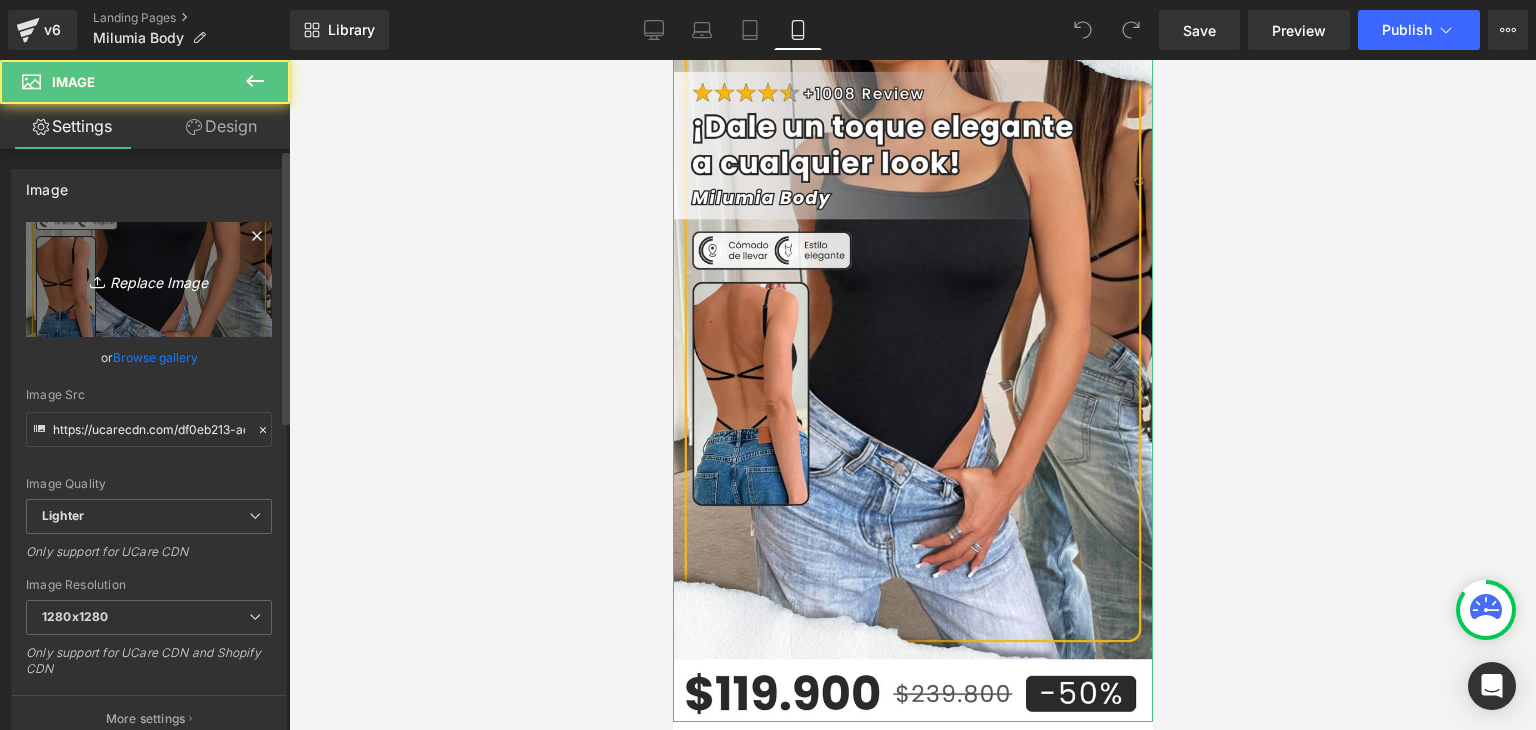 click on "Replace Image" at bounding box center (149, 279) 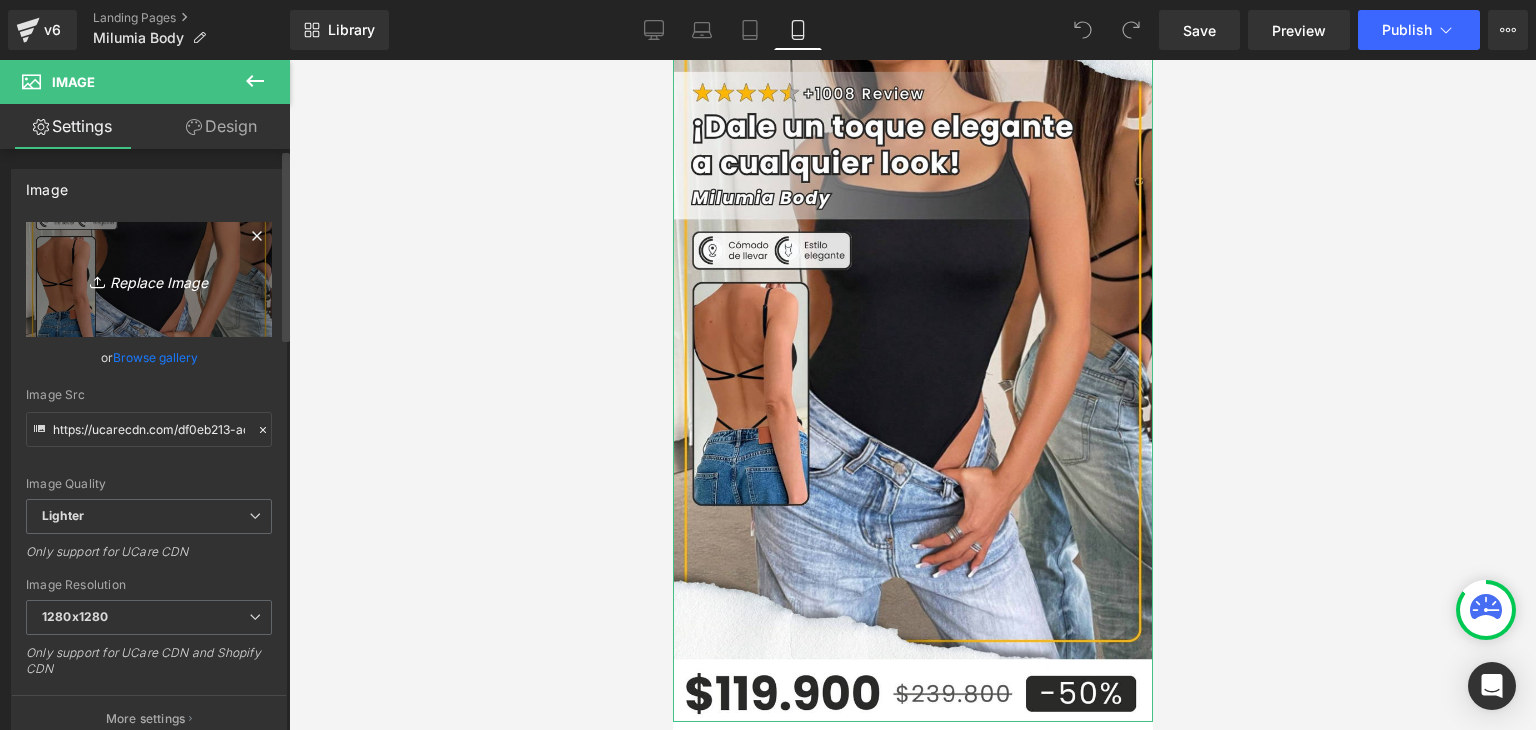 type on "C:\fakepath\Banner Landing.webp" 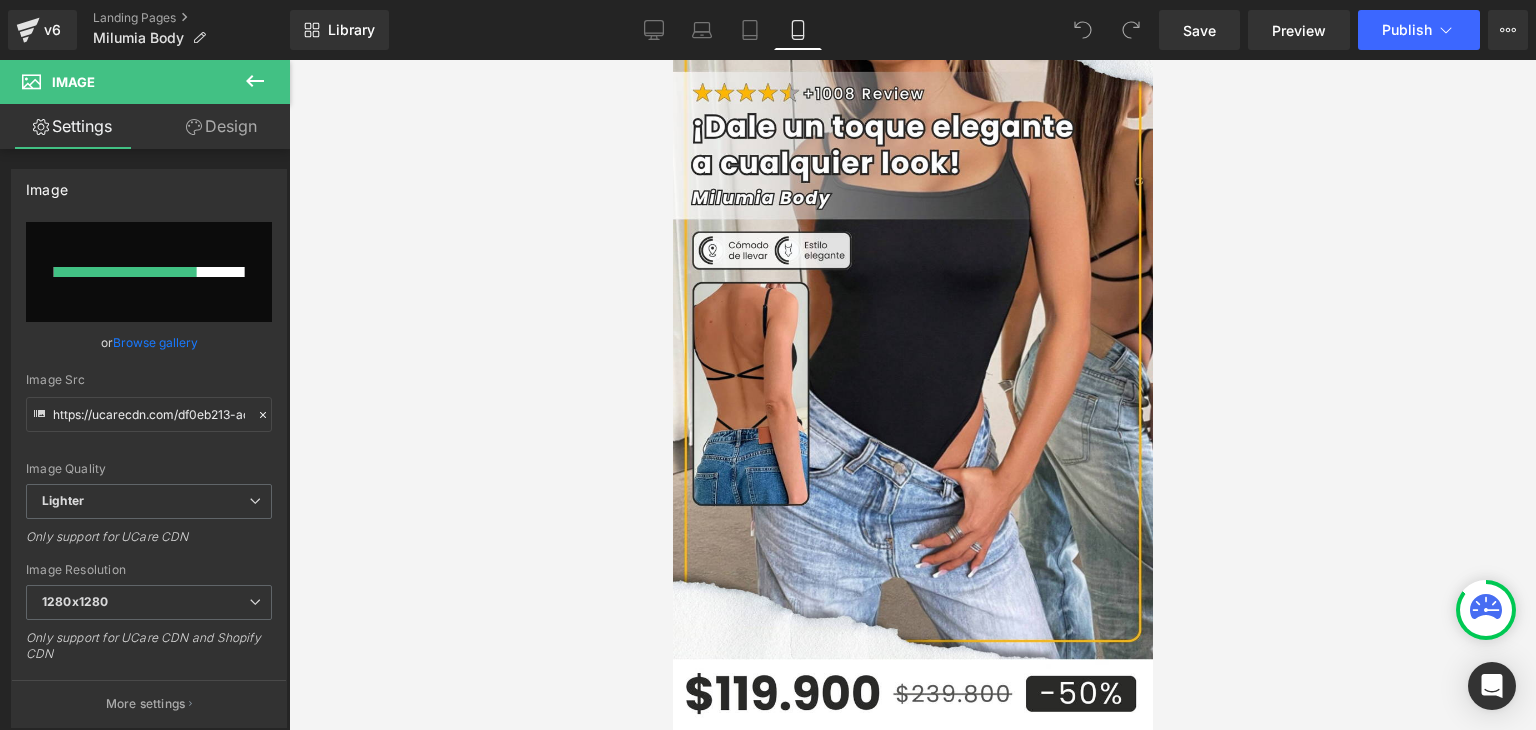 type 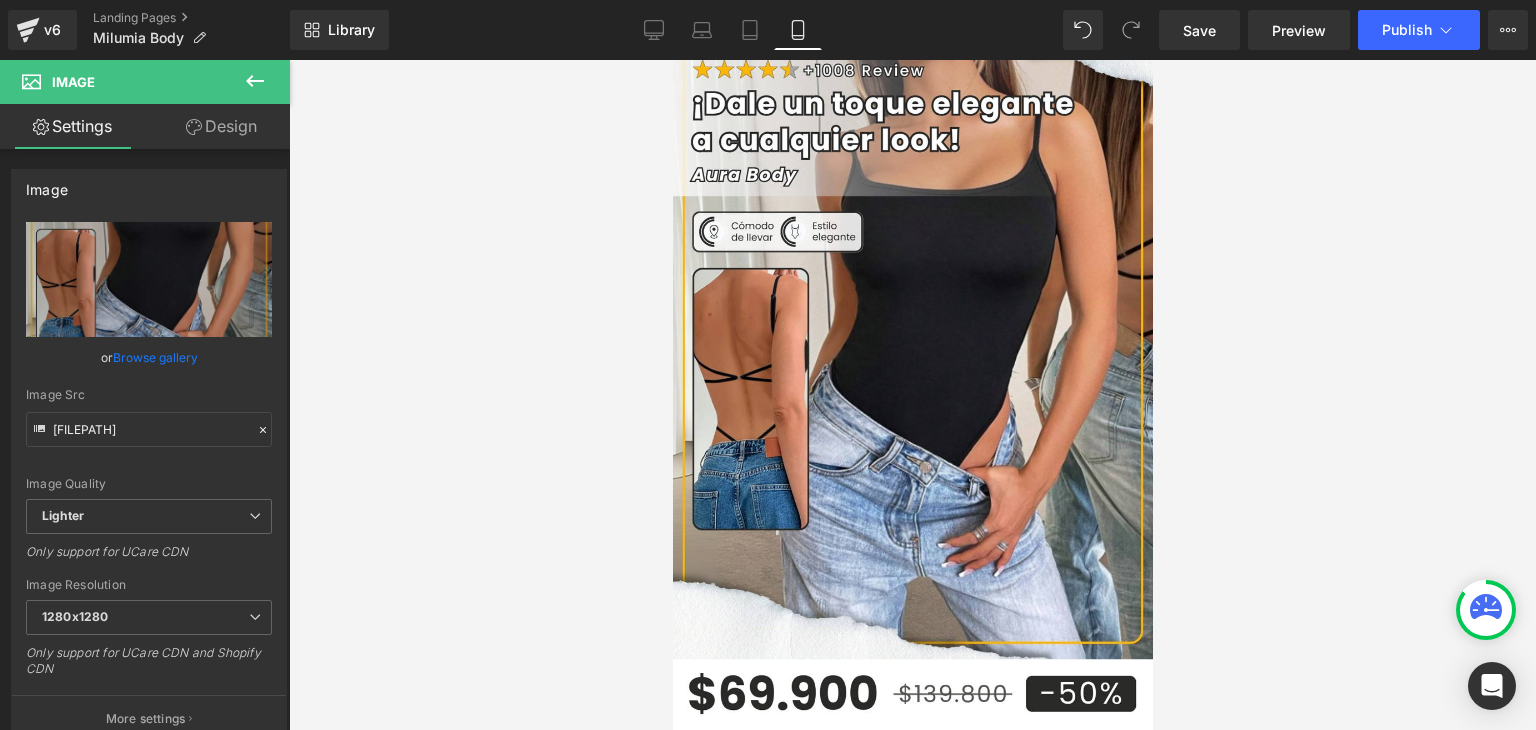 type on "[FILEPATH]" 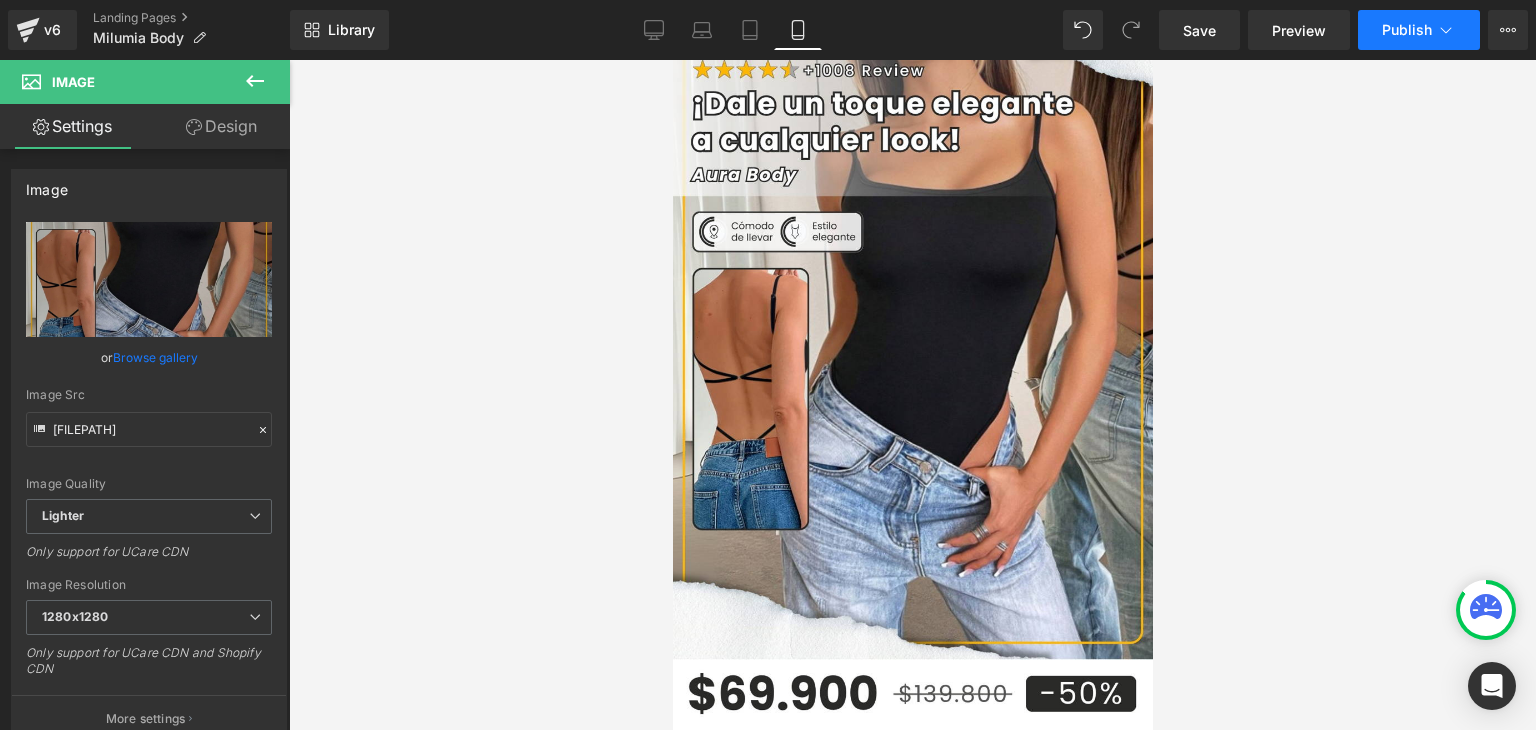 click on "Publish" at bounding box center [1407, 30] 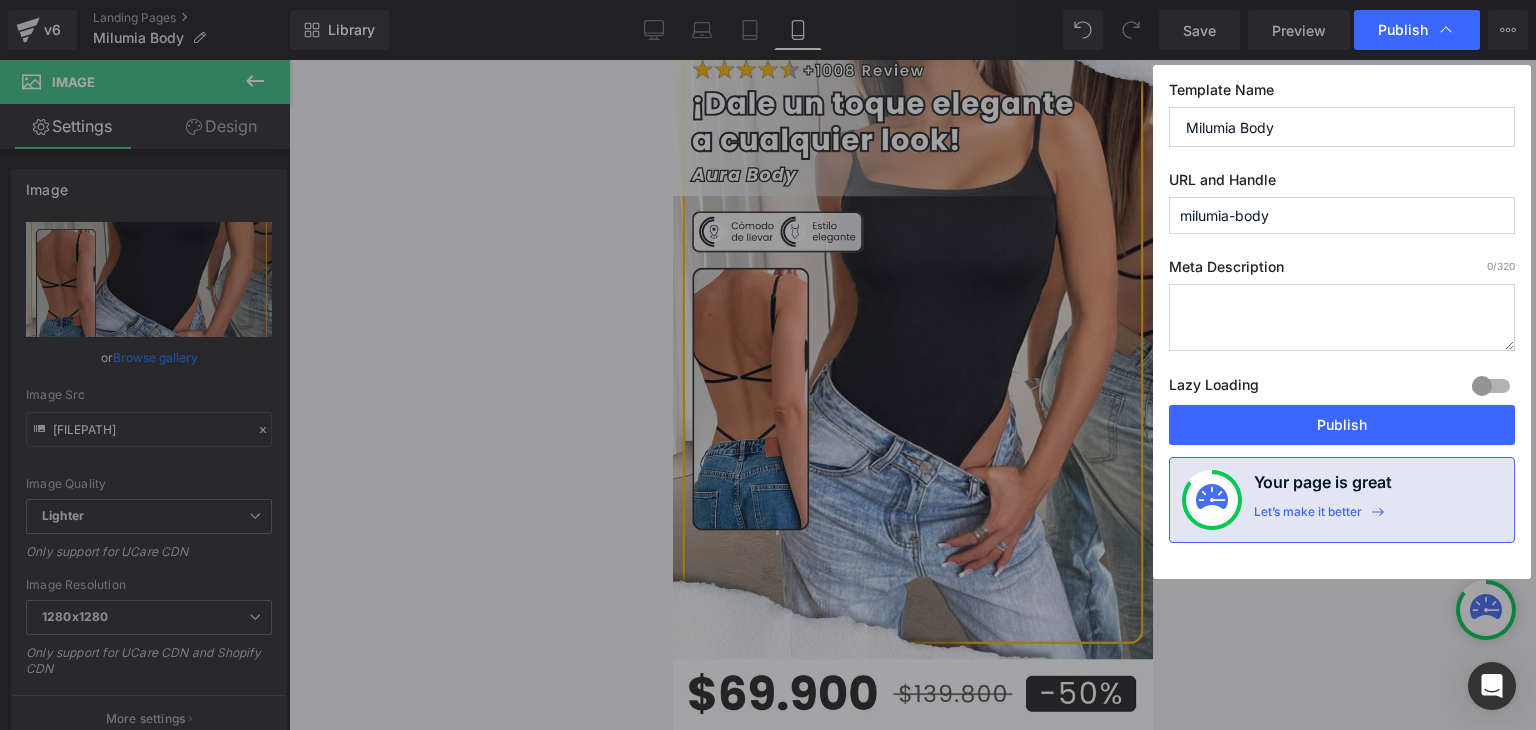 click on "Publish" at bounding box center [1342, 425] 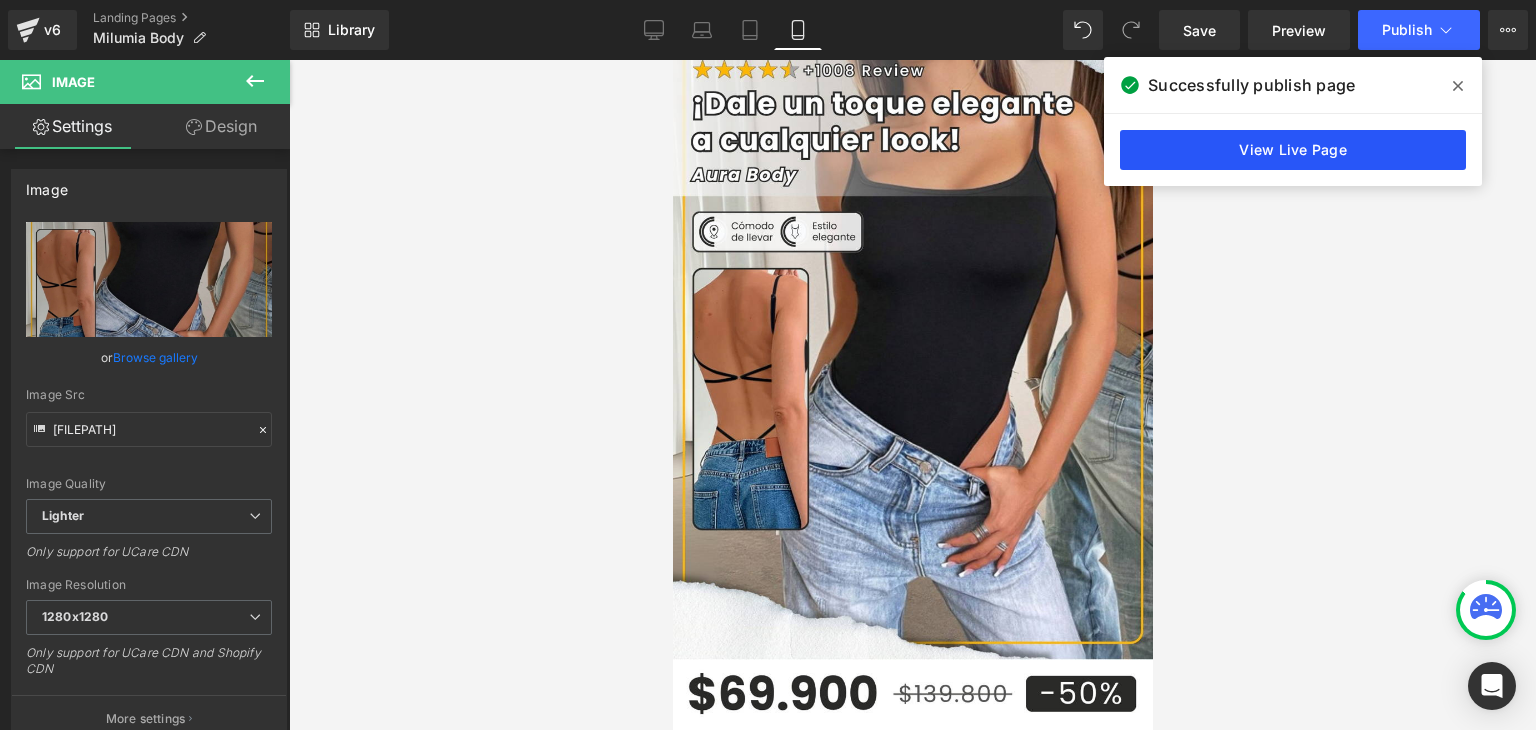 click on "View Live Page" at bounding box center (1293, 150) 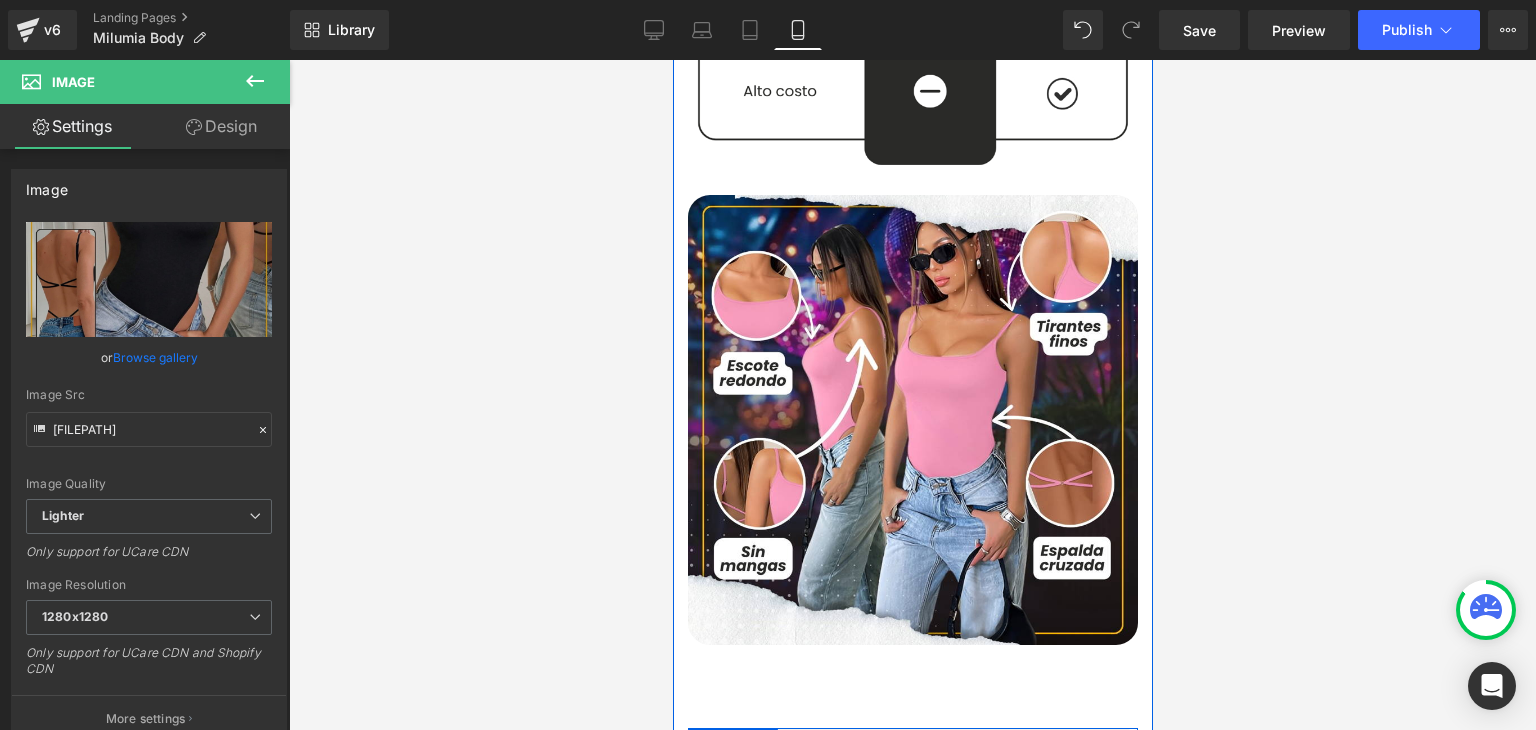 scroll, scrollTop: 3000, scrollLeft: 0, axis: vertical 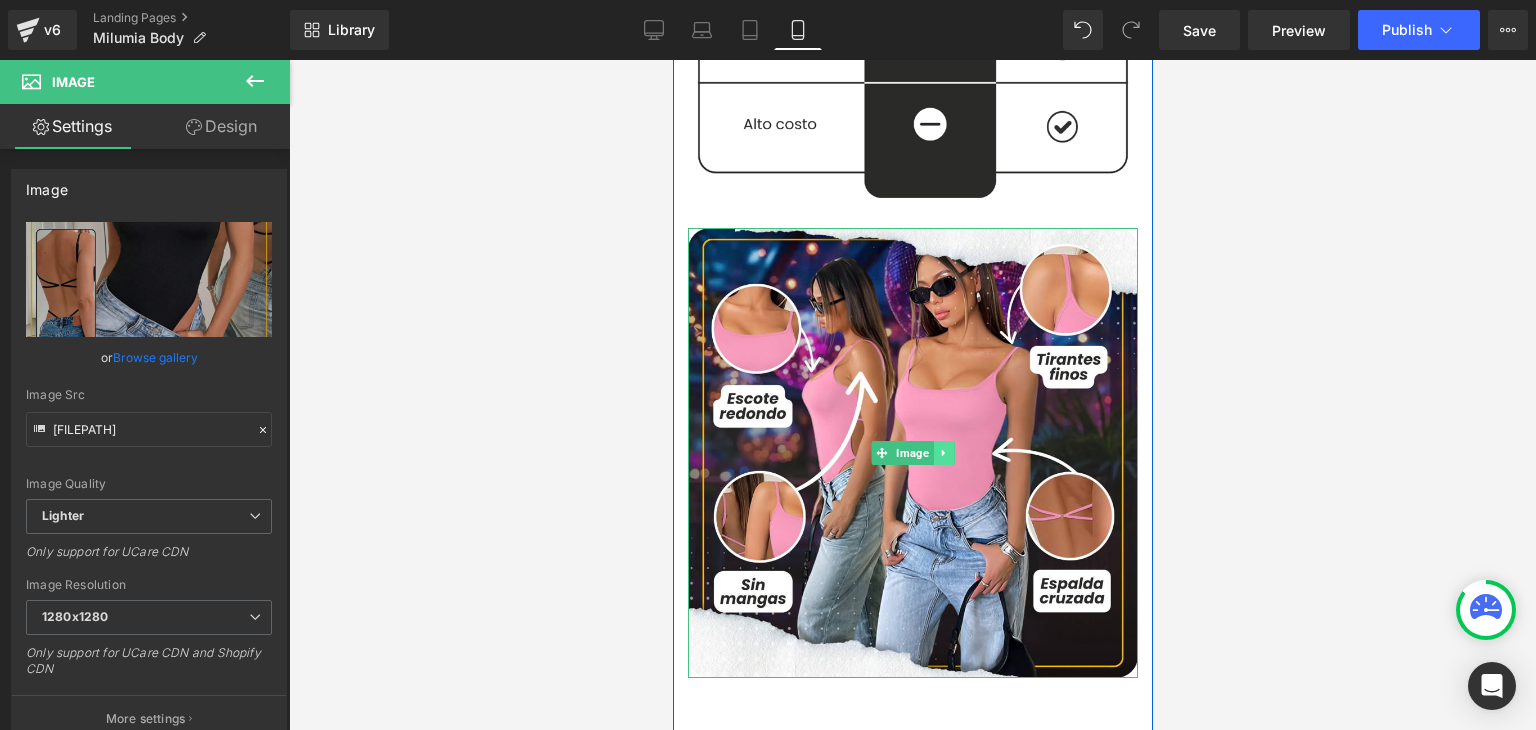 drag, startPoint x: 877, startPoint y: 331, endPoint x: 927, endPoint y: 401, distance: 86.023254 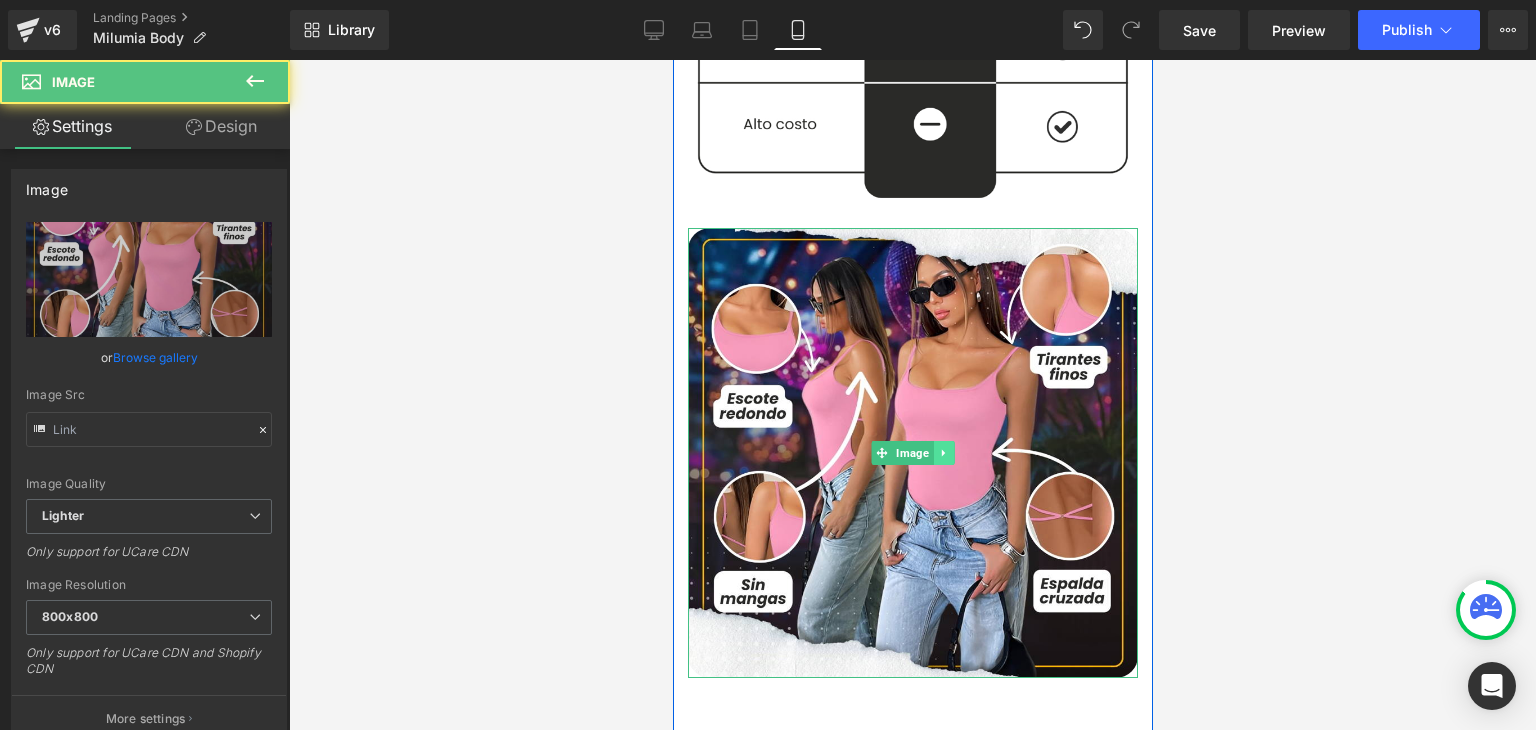 type on "https://ucarecdn.com/445f1c86-9924-4fdf-a247-6def13bfc700/-/format/auto/-/preview/800x800/-/quality/lighter/3.webp" 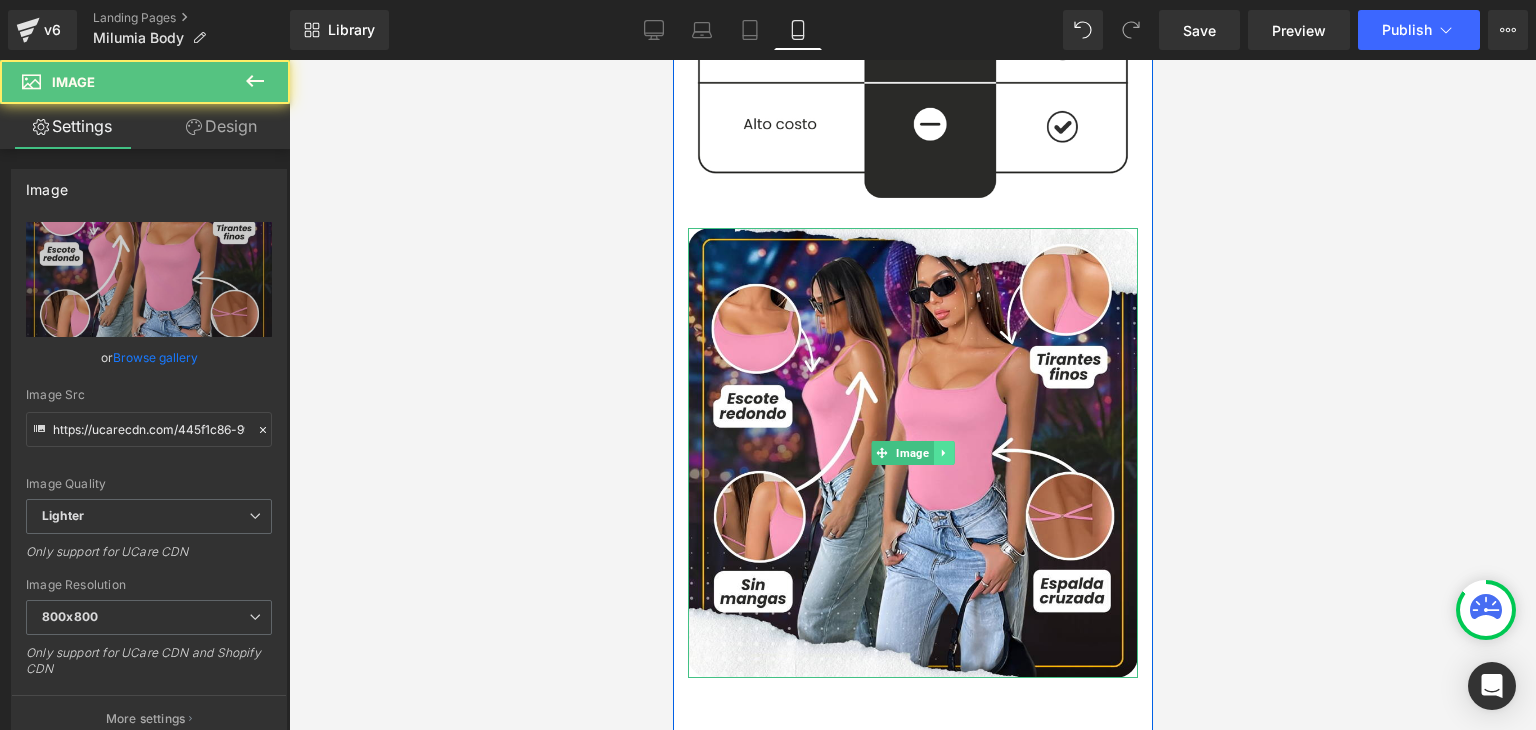click 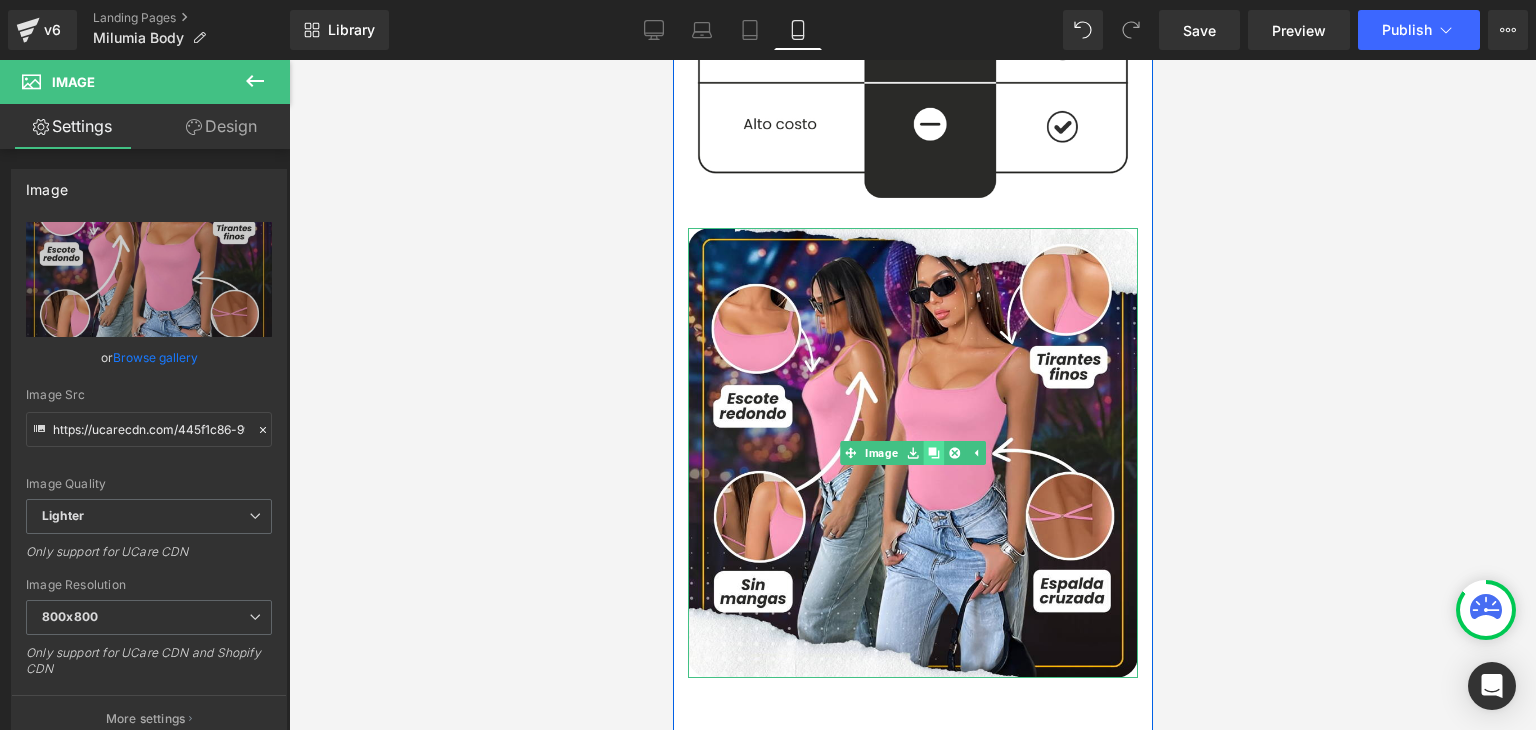 click 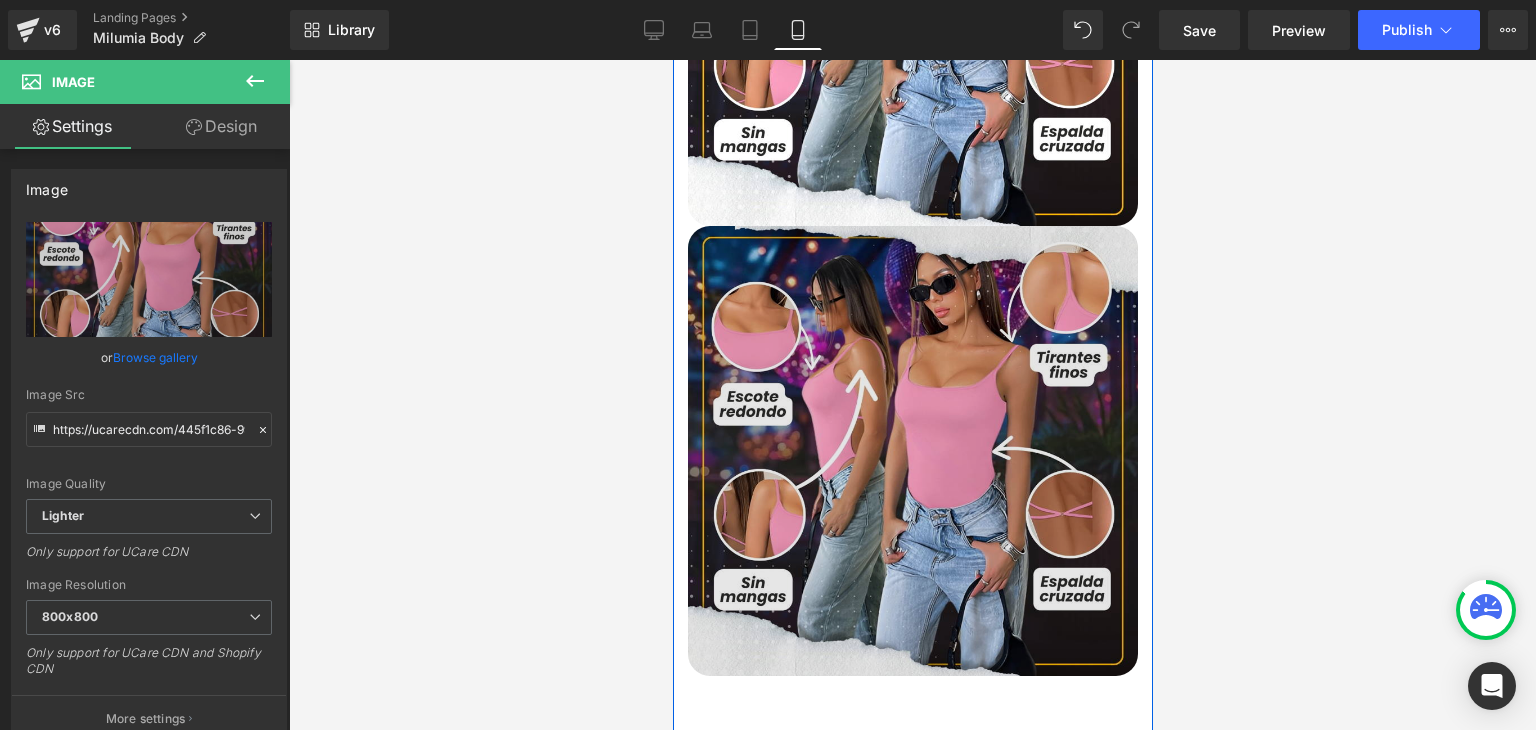 scroll, scrollTop: 3486, scrollLeft: 0, axis: vertical 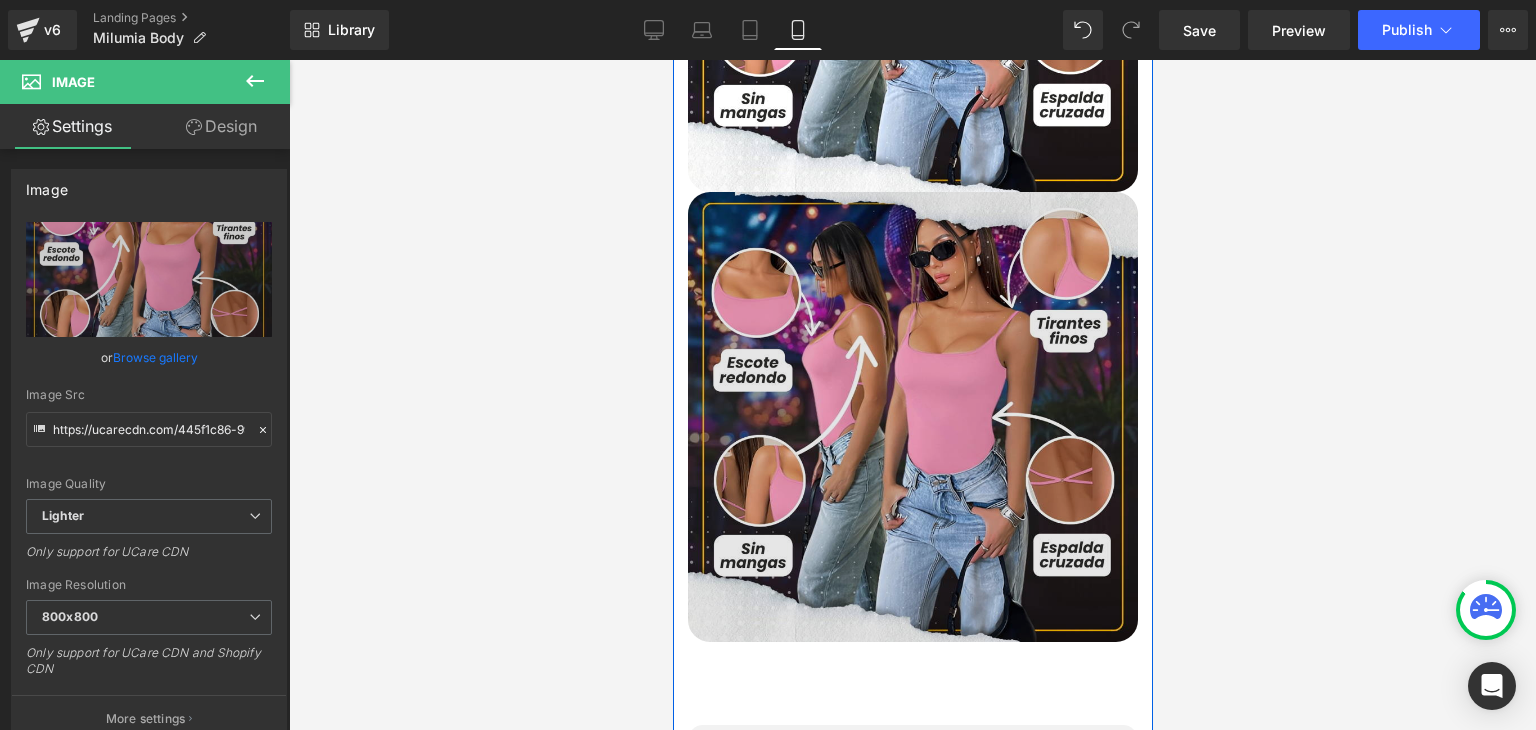 click at bounding box center (912, 417) 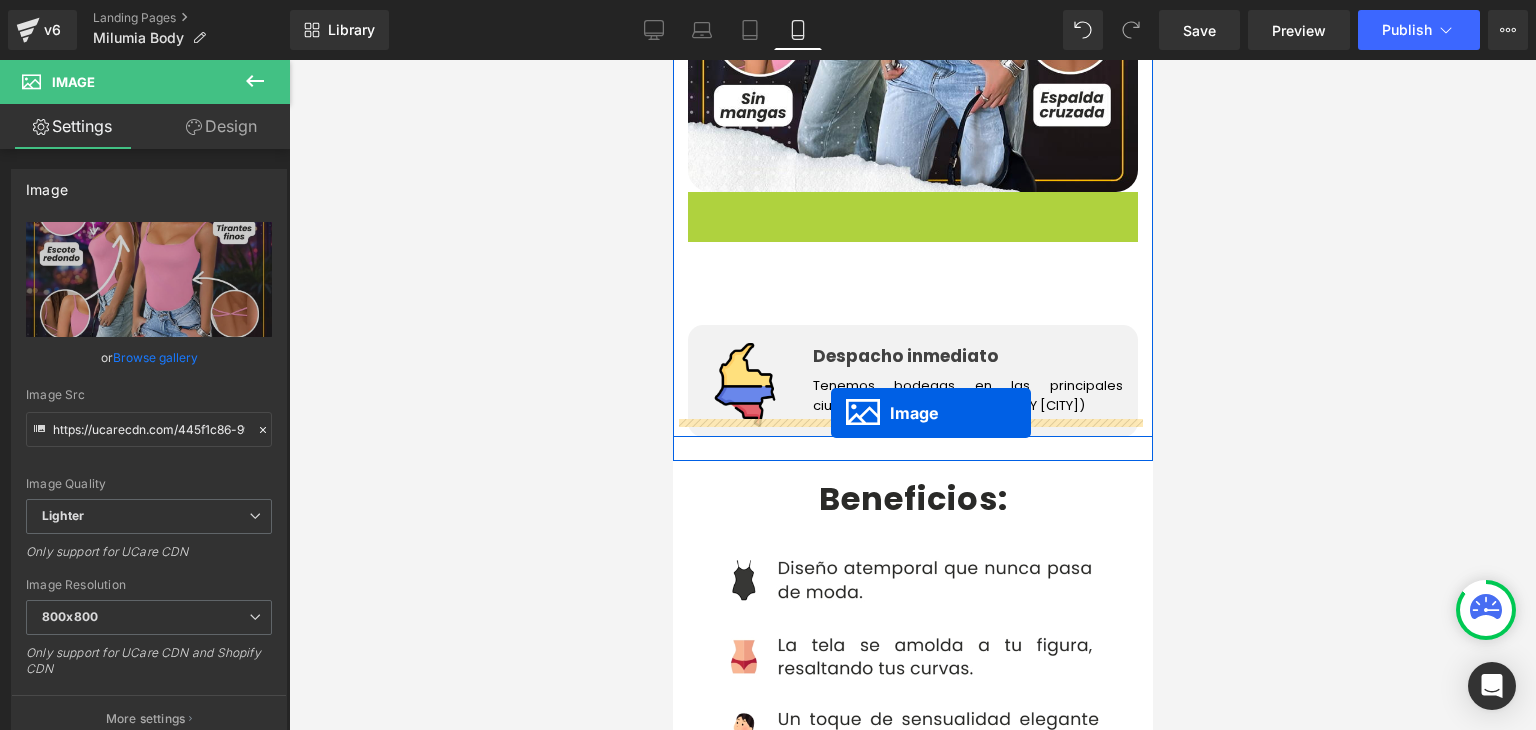 drag, startPoint x: 882, startPoint y: 533, endPoint x: 830, endPoint y: 413, distance: 130.78226 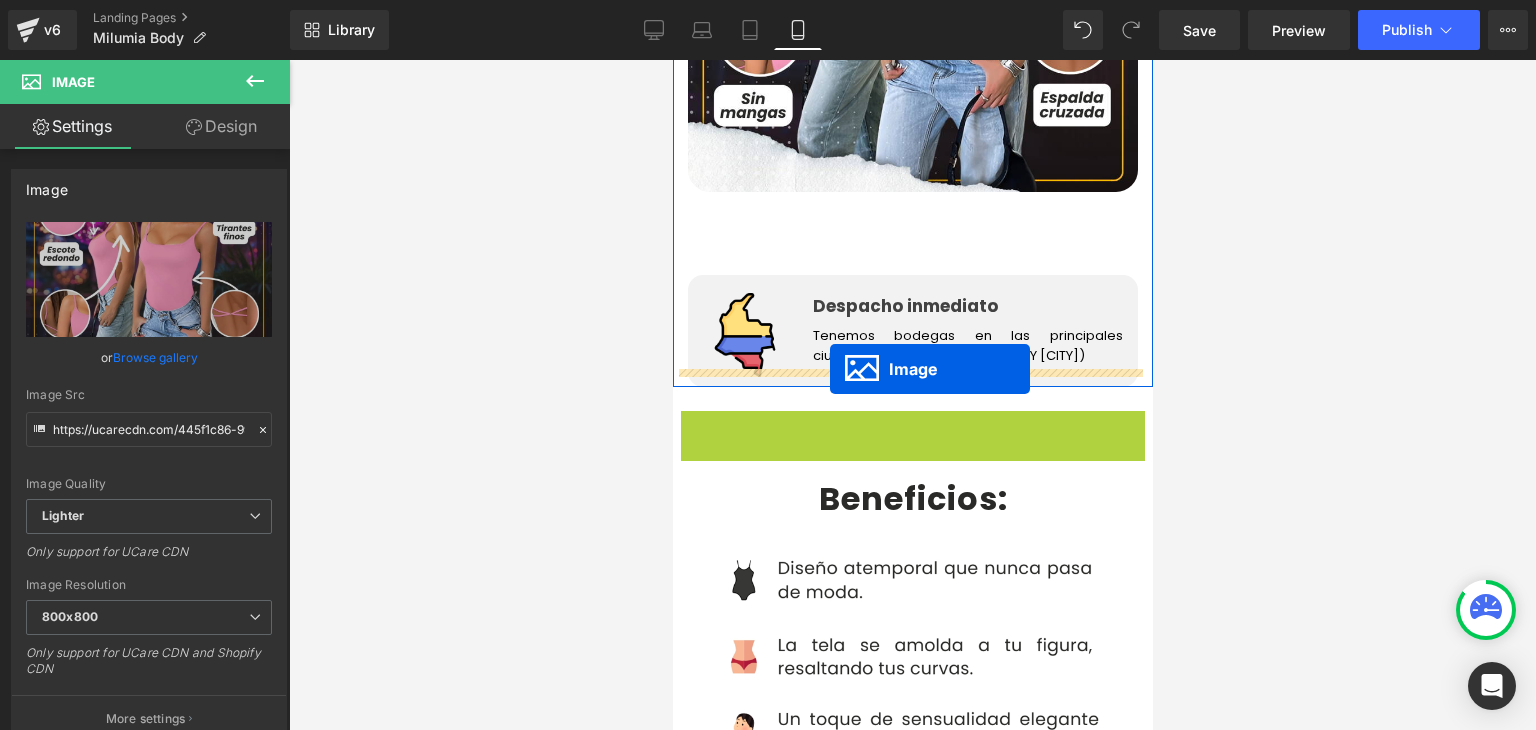 drag, startPoint x: 901, startPoint y: 592, endPoint x: 829, endPoint y: 369, distance: 234.33524 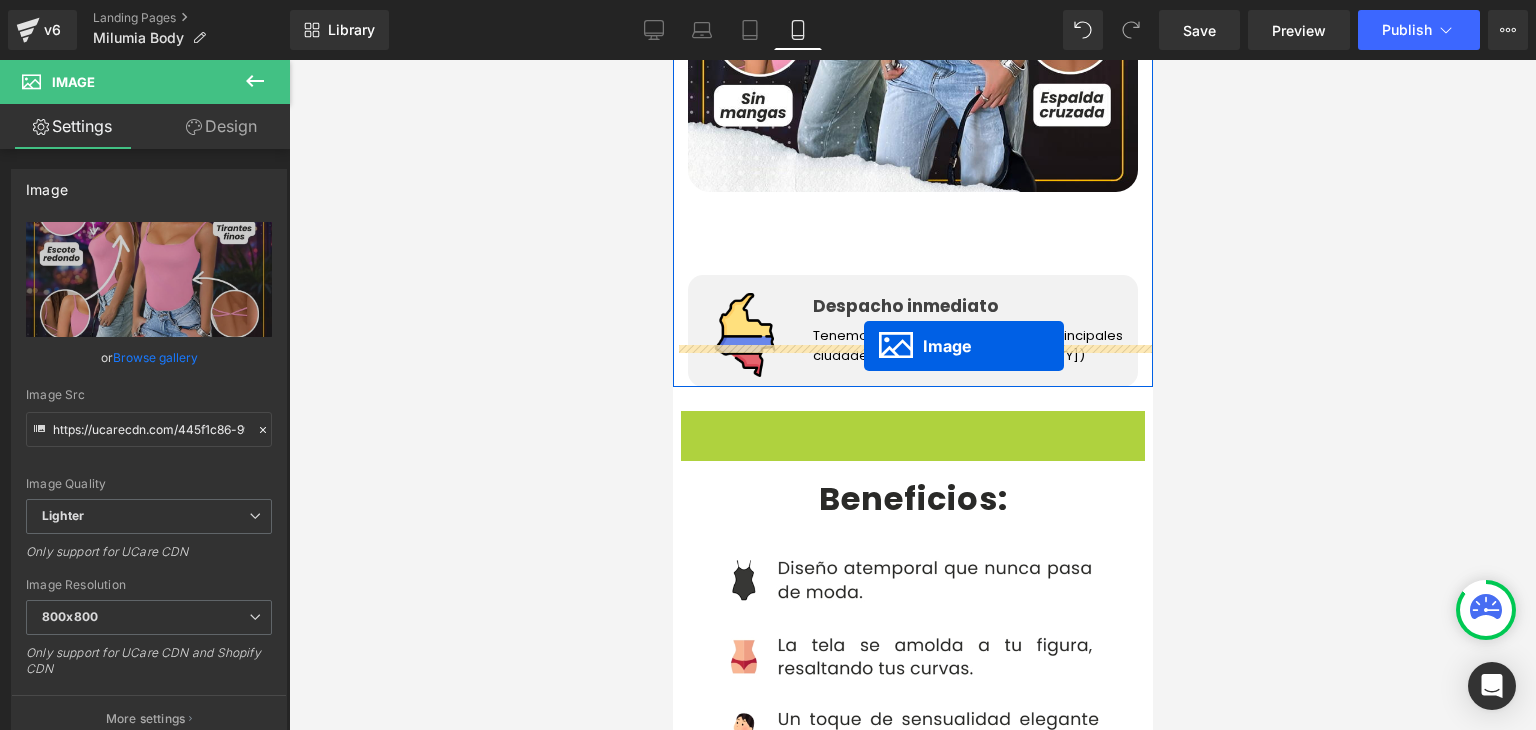 drag, startPoint x: 902, startPoint y: 590, endPoint x: 863, endPoint y: 346, distance: 247.09715 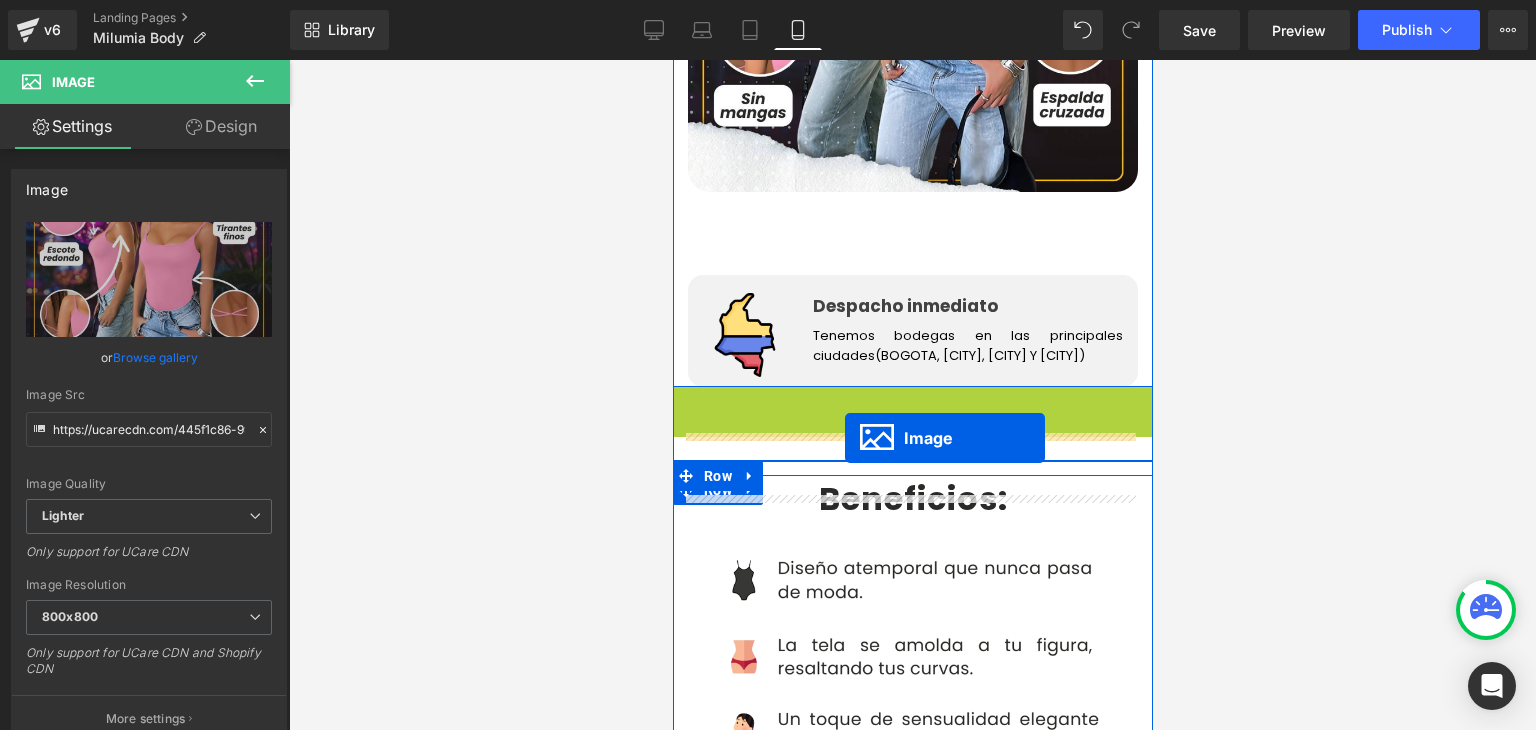 drag, startPoint x: 909, startPoint y: 583, endPoint x: 844, endPoint y: 438, distance: 158.90248 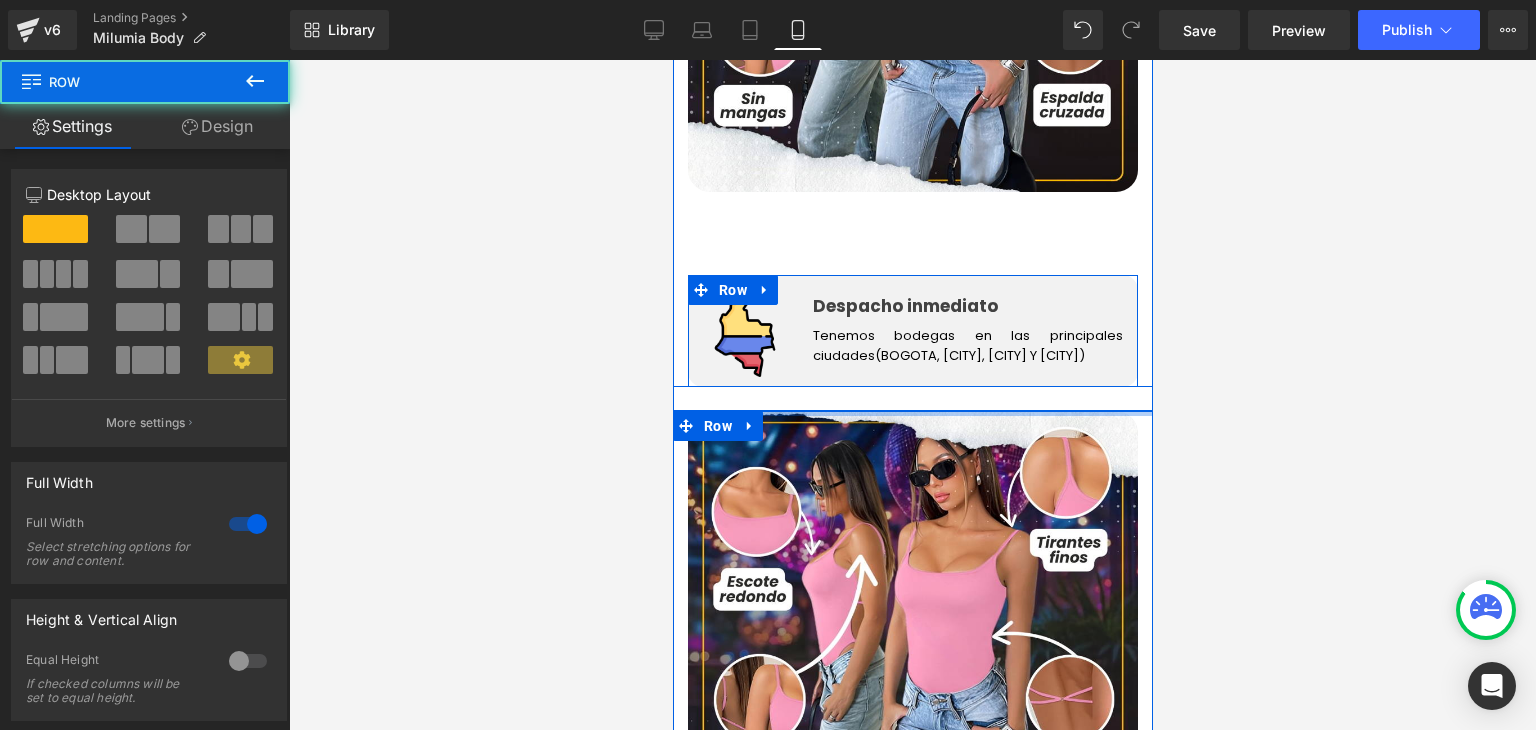 click on "Envío Gratis + Pago Contra Entrega Heading         Row         Row         Image
Add To Cart
(P) Cart Button
Product         Image         Row         ¡Luce con estilo  en cada ocasión ! Heading         El Milumia Body sin espalda te acompaña con  comodidad, estilo y actitud en cada ocasión especial. Ideal para una salida nocturna, fiesta o cita única. Text Block         Image         Row         Row         Image         ¡Ajuste suave para mayor confort ! Heading         Image         Row         Con cuello redondo y tirantes delgados este body une comodidad y estilo.  Su tela suave, transpirable y elástica se adapta con suavidad para acompañarte con libertad en cada movimiento. Text Block         Image         Separator         Image" at bounding box center (912, 1227) 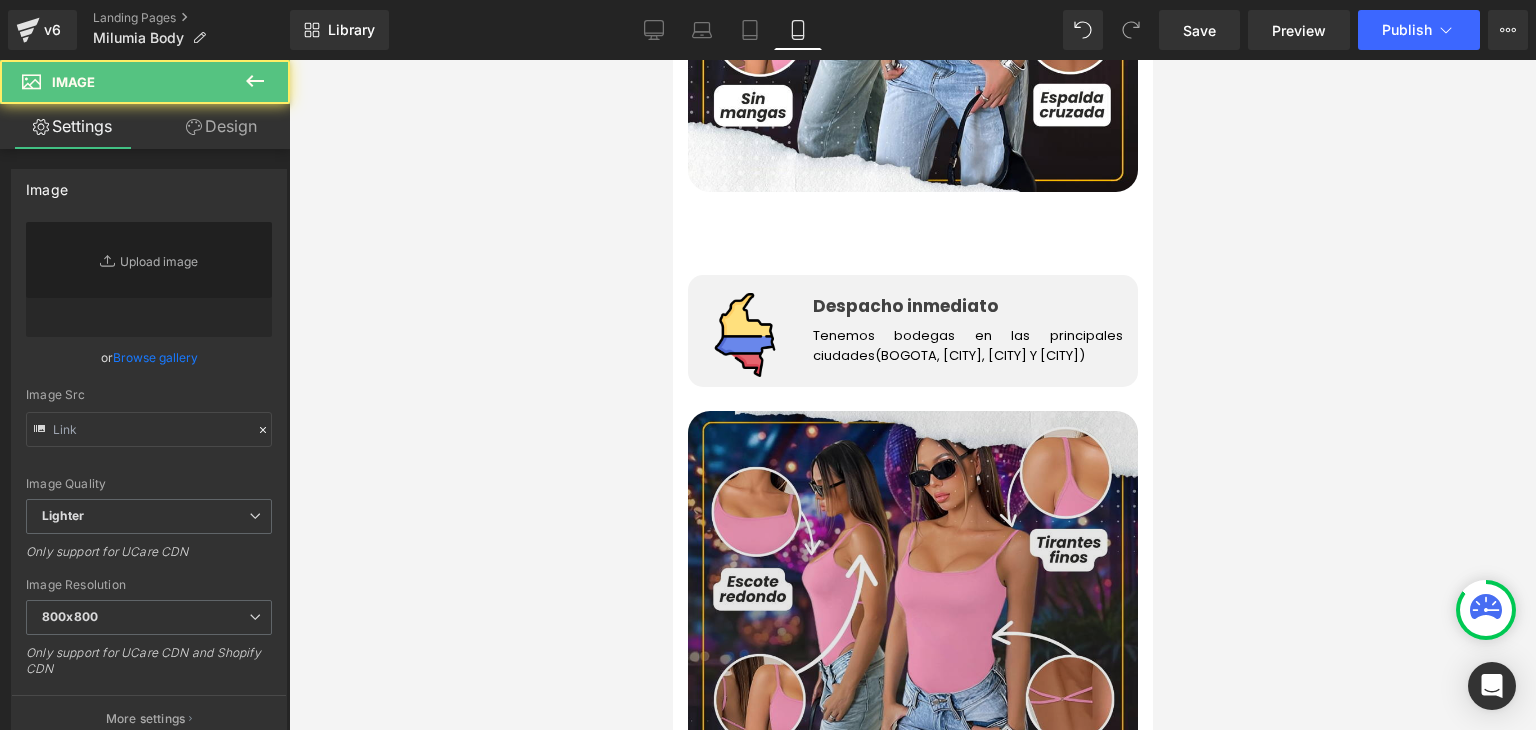 click at bounding box center [912, 636] 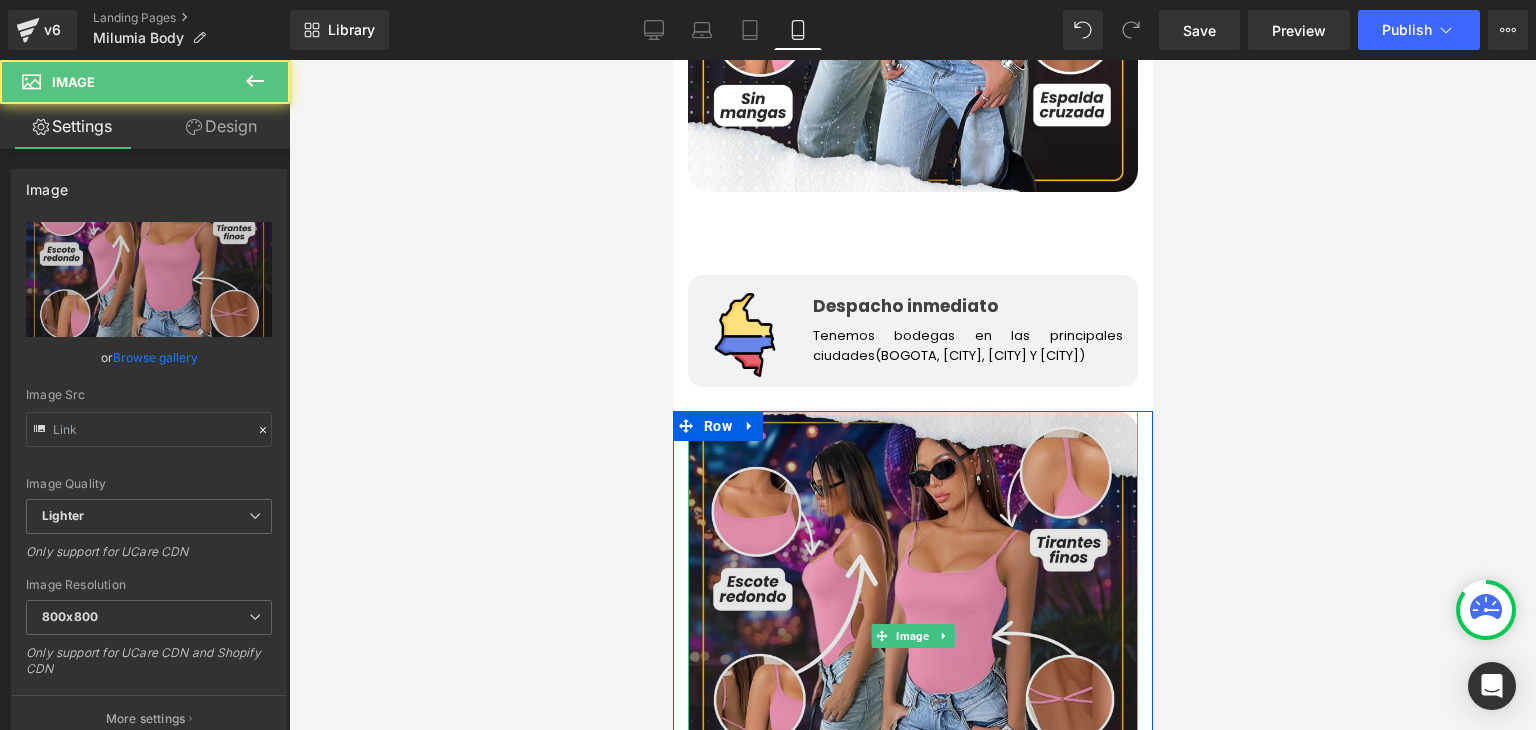type on "https://ucarecdn.com/445f1c86-9924-4fdf-a247-6def13bfc700/-/format/auto/-/preview/800x800/-/quality/lighter/3.webp" 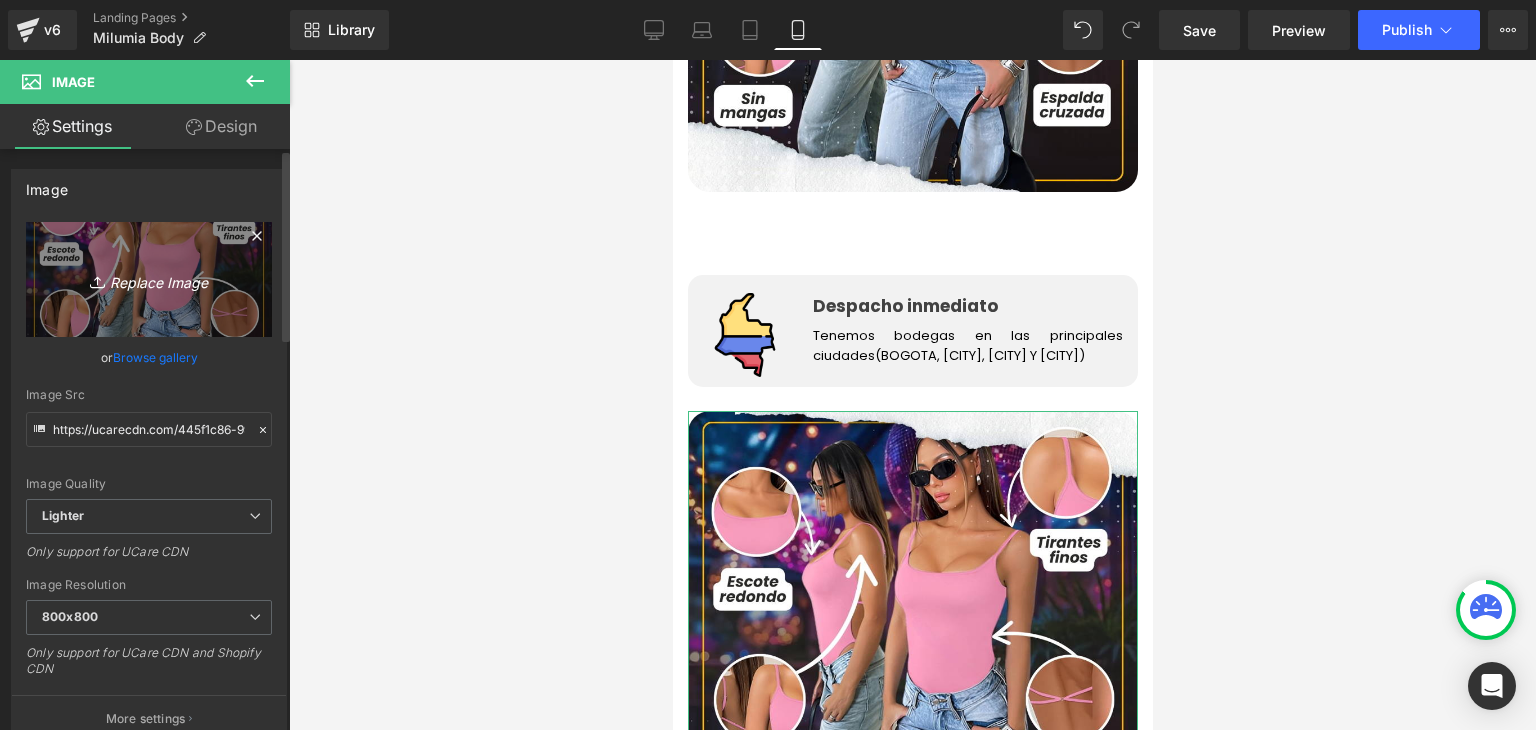 click on "Replace Image" at bounding box center (149, 279) 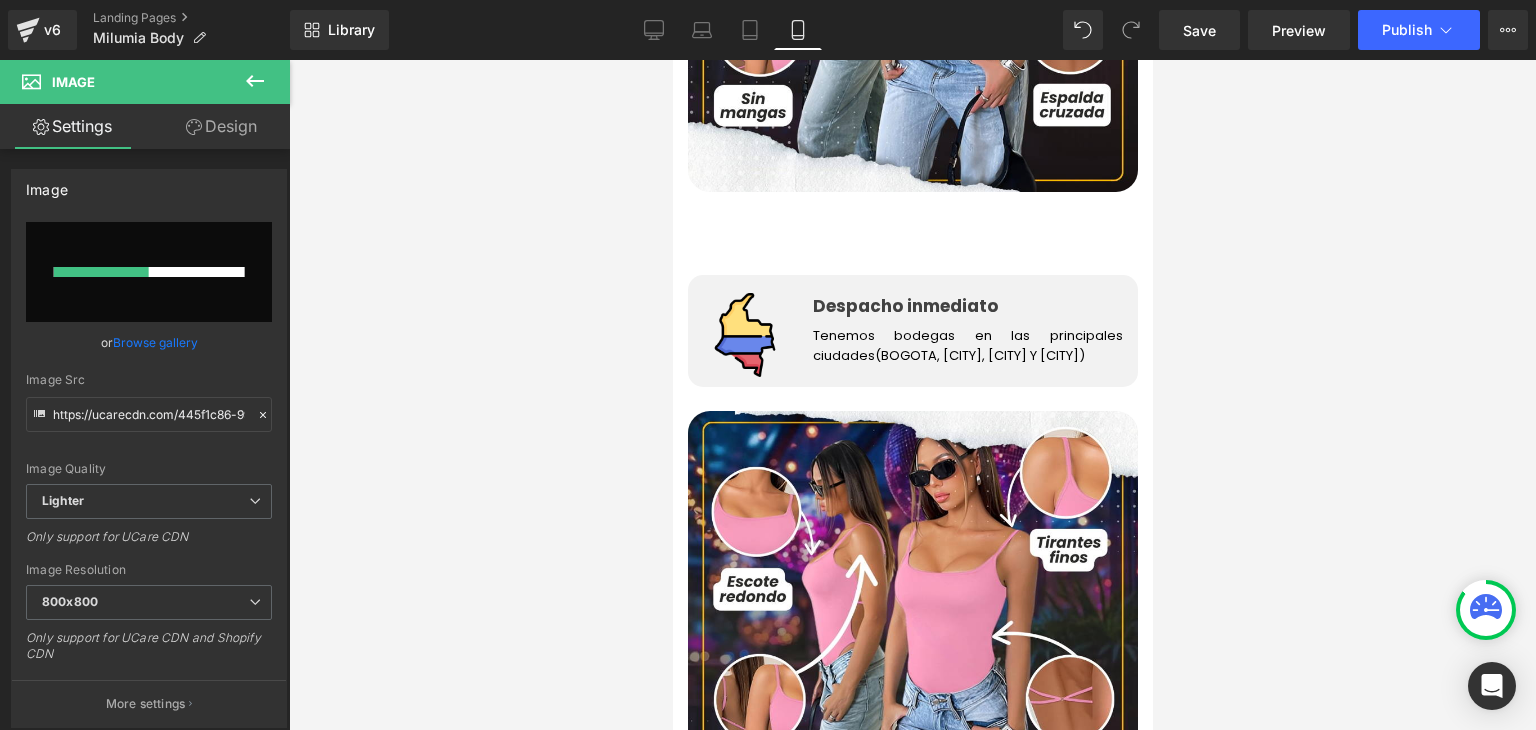 type 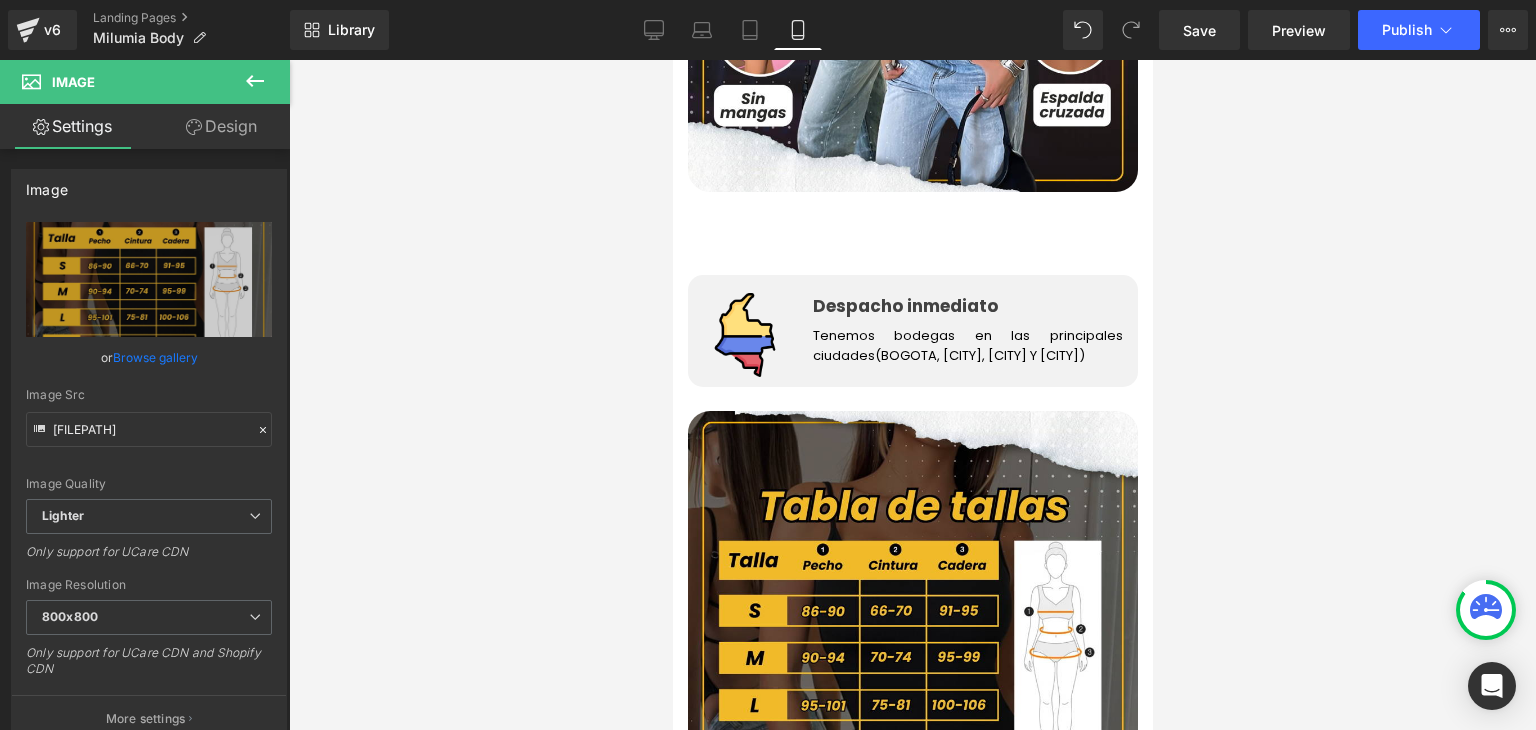 type on "[FILEPATH]" 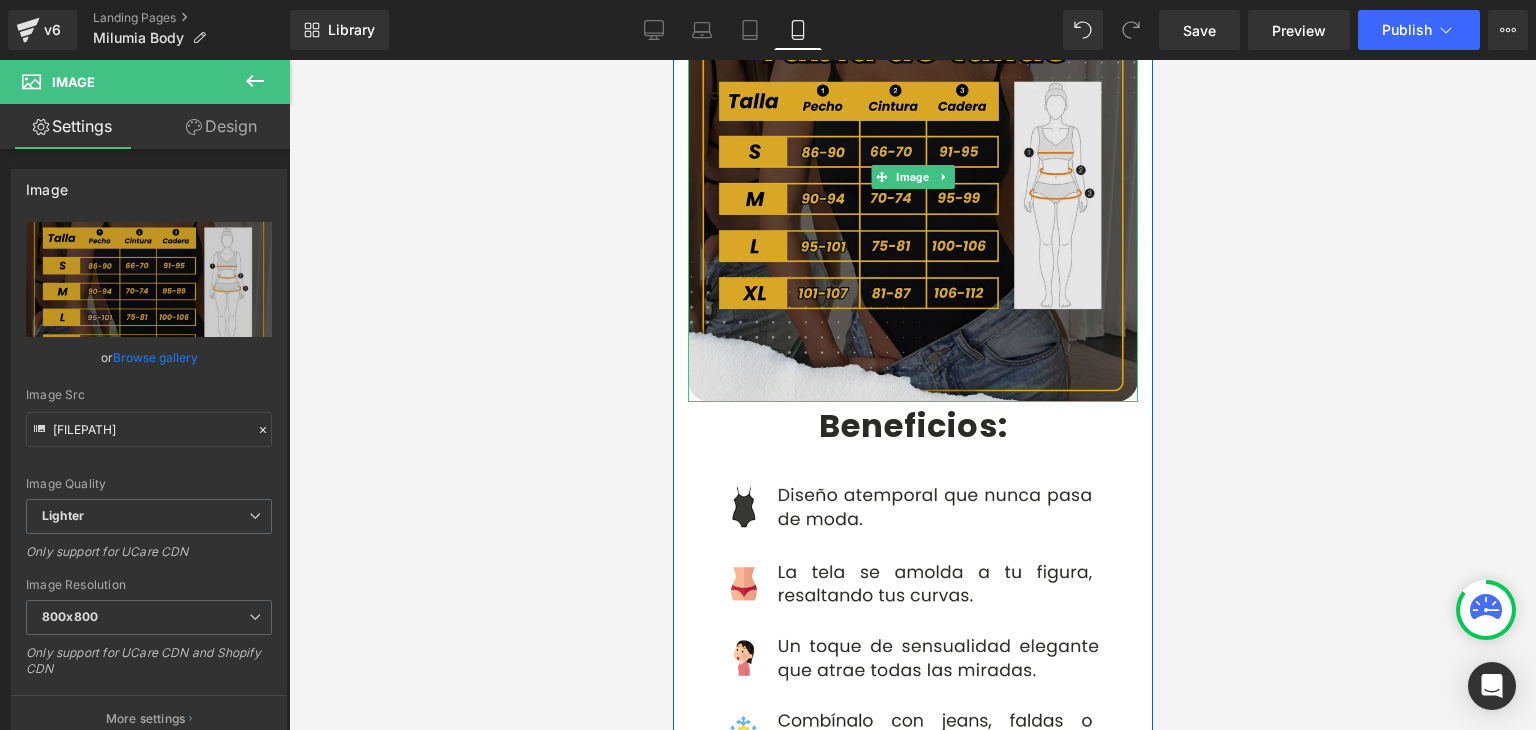 scroll, scrollTop: 3986, scrollLeft: 0, axis: vertical 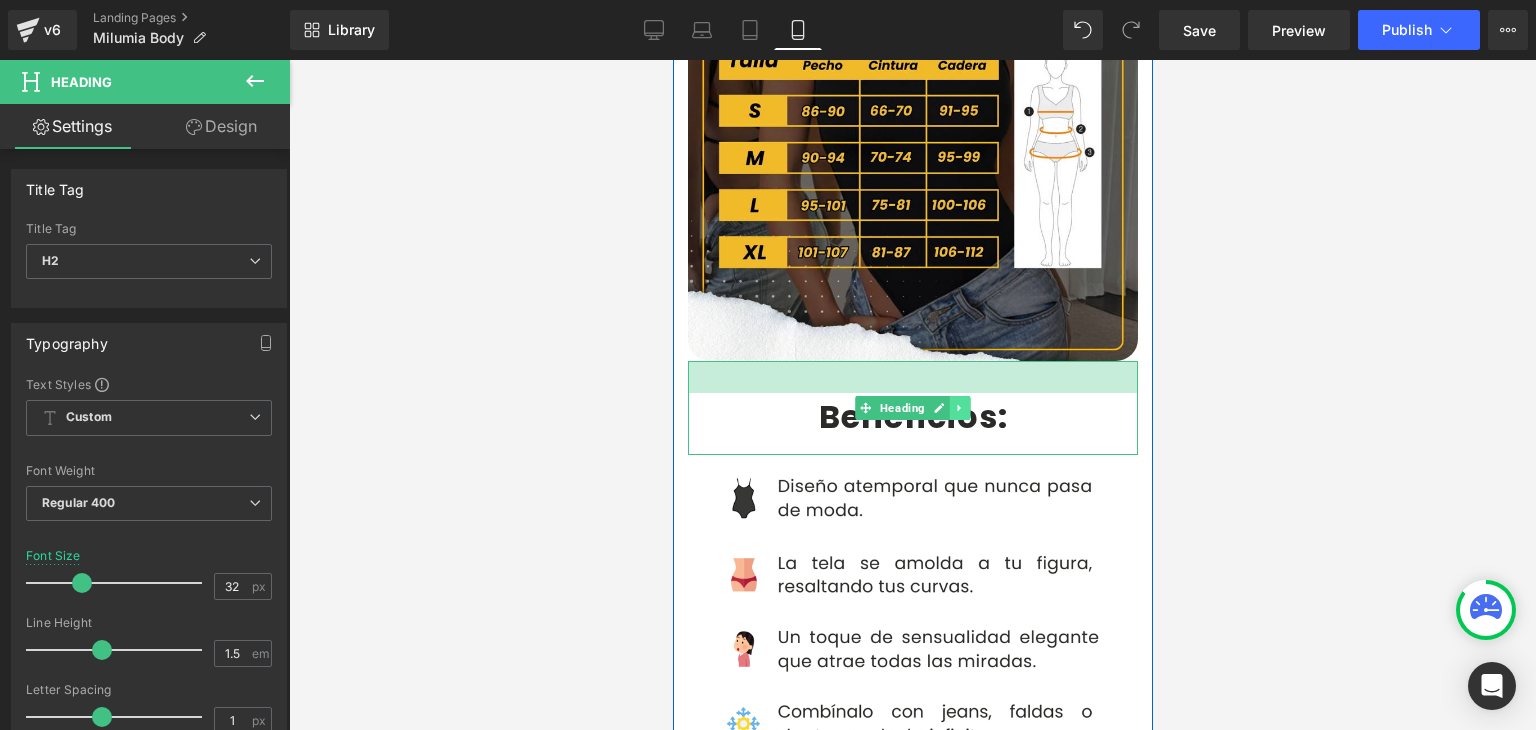 drag, startPoint x: 927, startPoint y: 321, endPoint x: 940, endPoint y: 353, distance: 34.539833 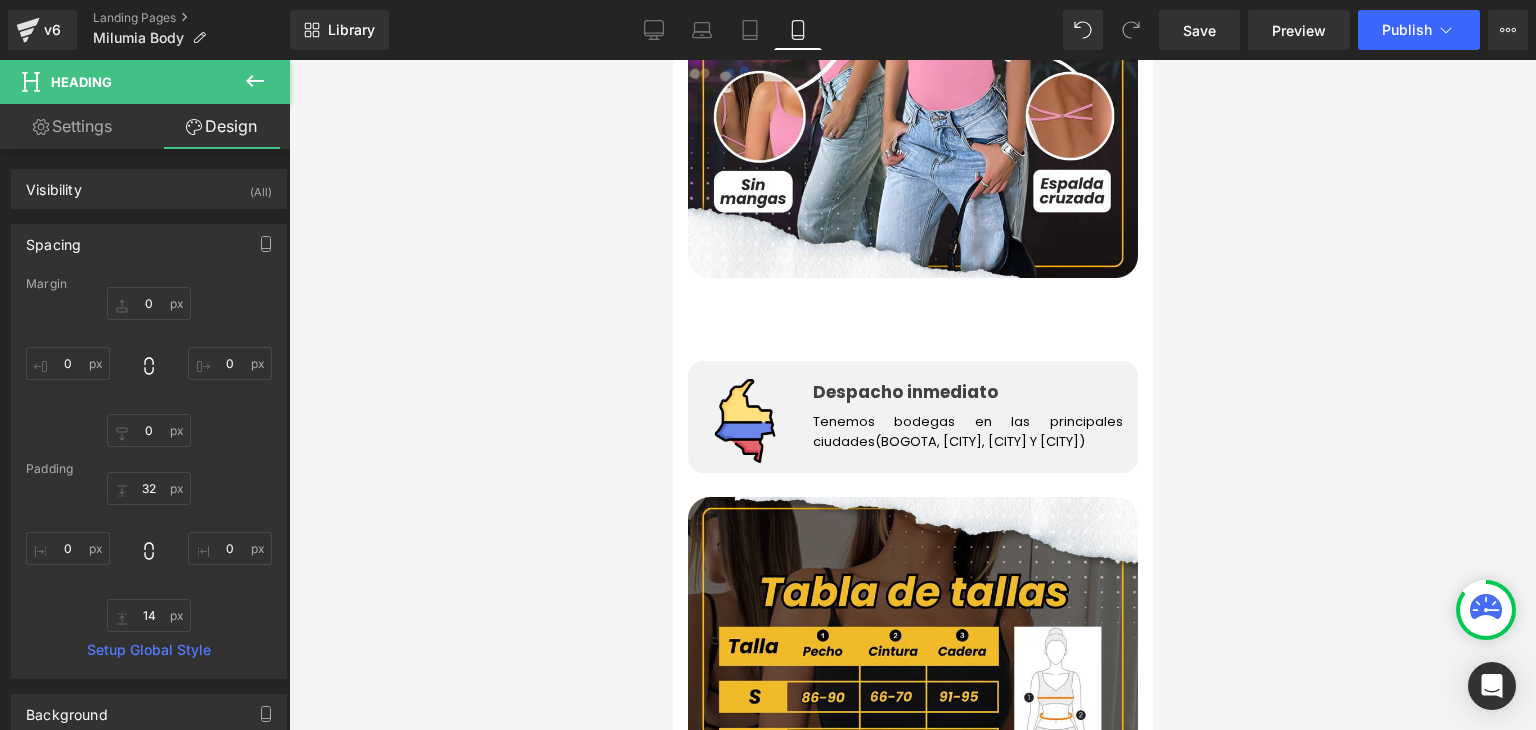 scroll, scrollTop: 3900, scrollLeft: 0, axis: vertical 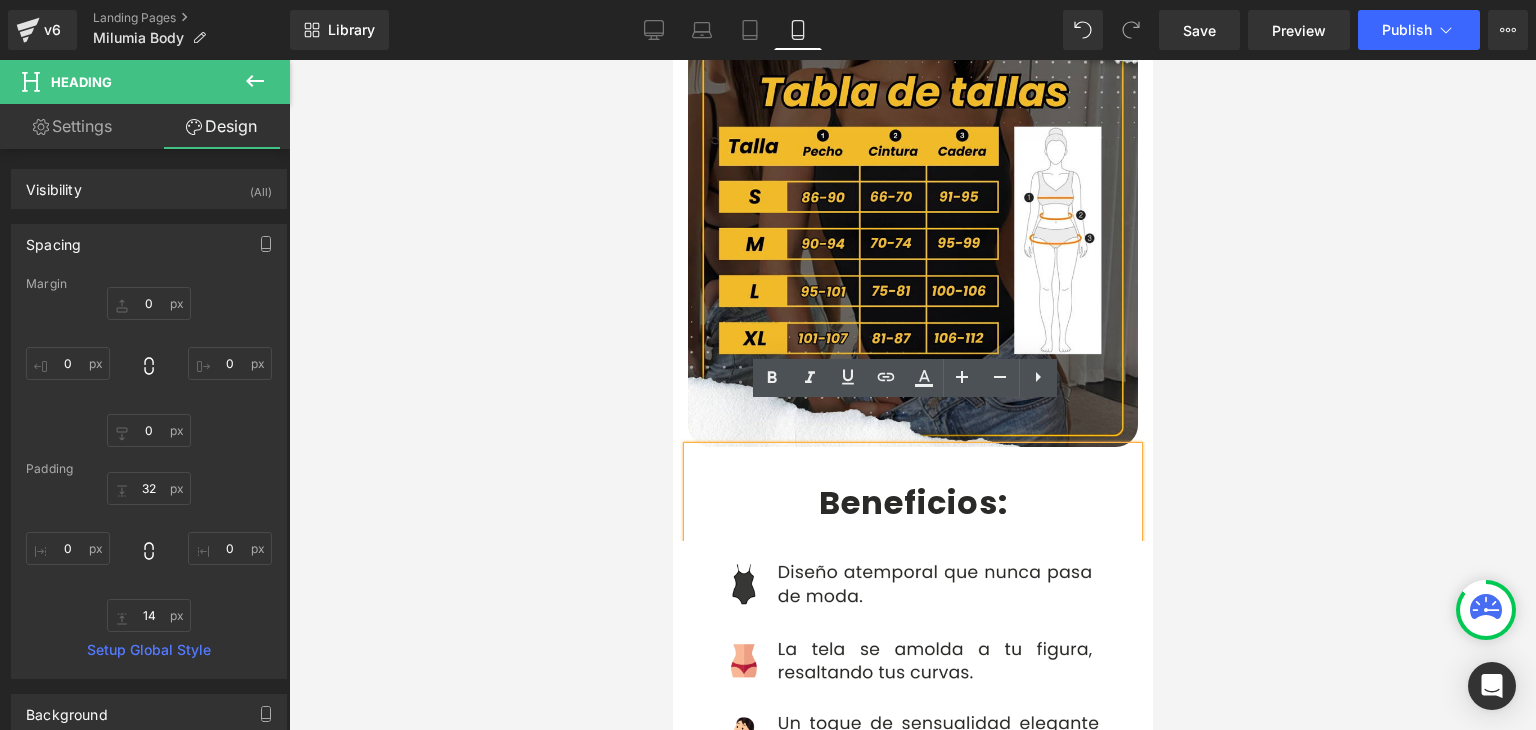click on "Beneficios:" at bounding box center (912, 502) 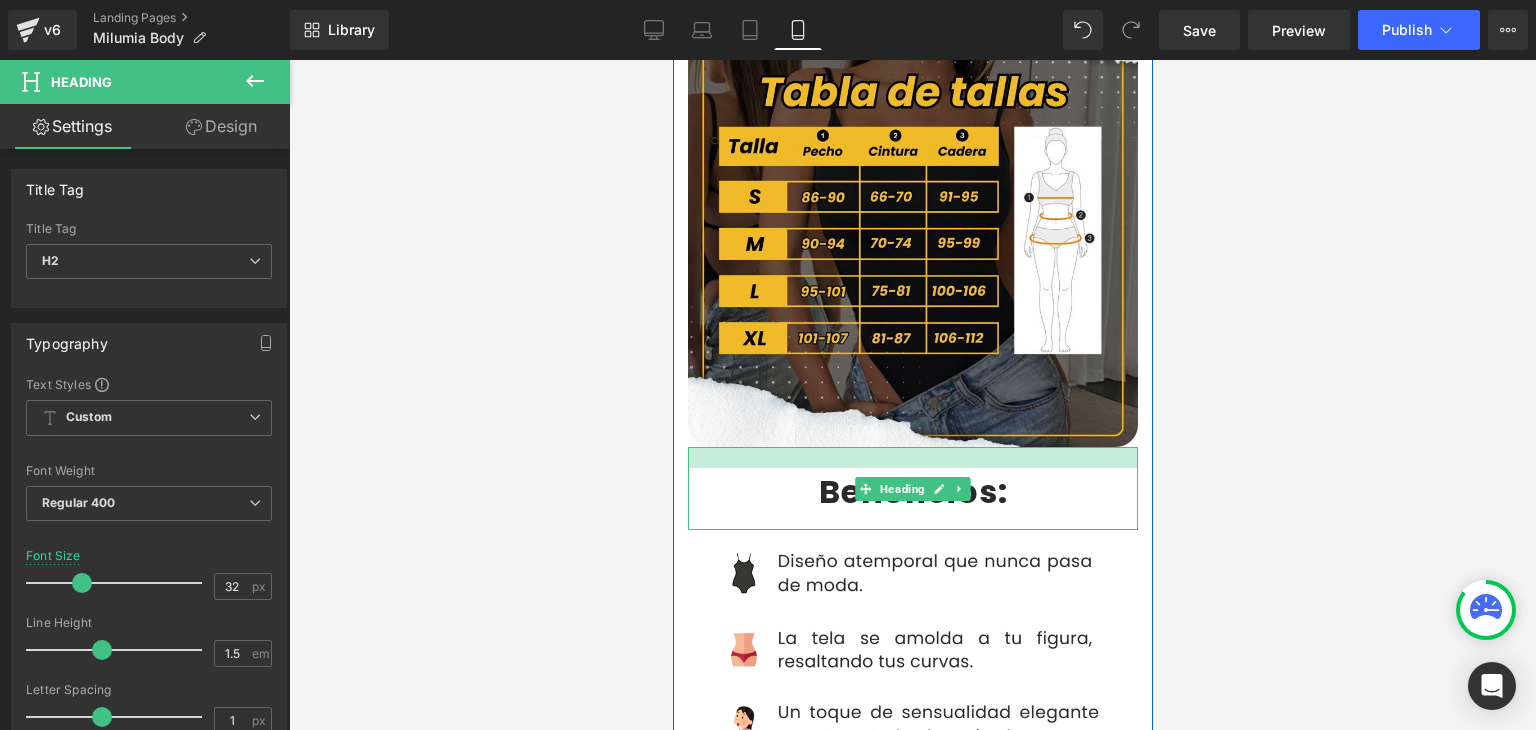 click at bounding box center [912, 457] 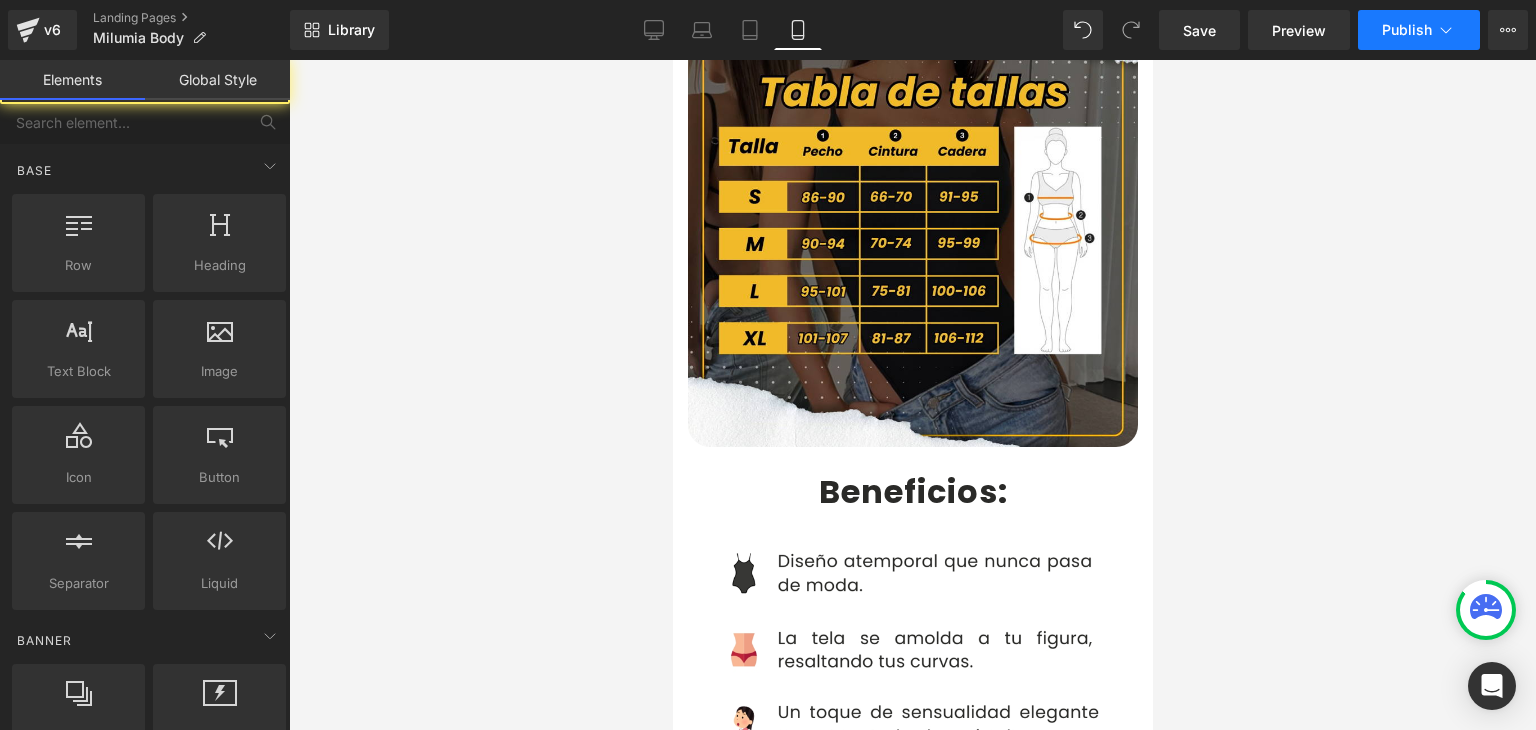 click on "Publish" at bounding box center (1407, 30) 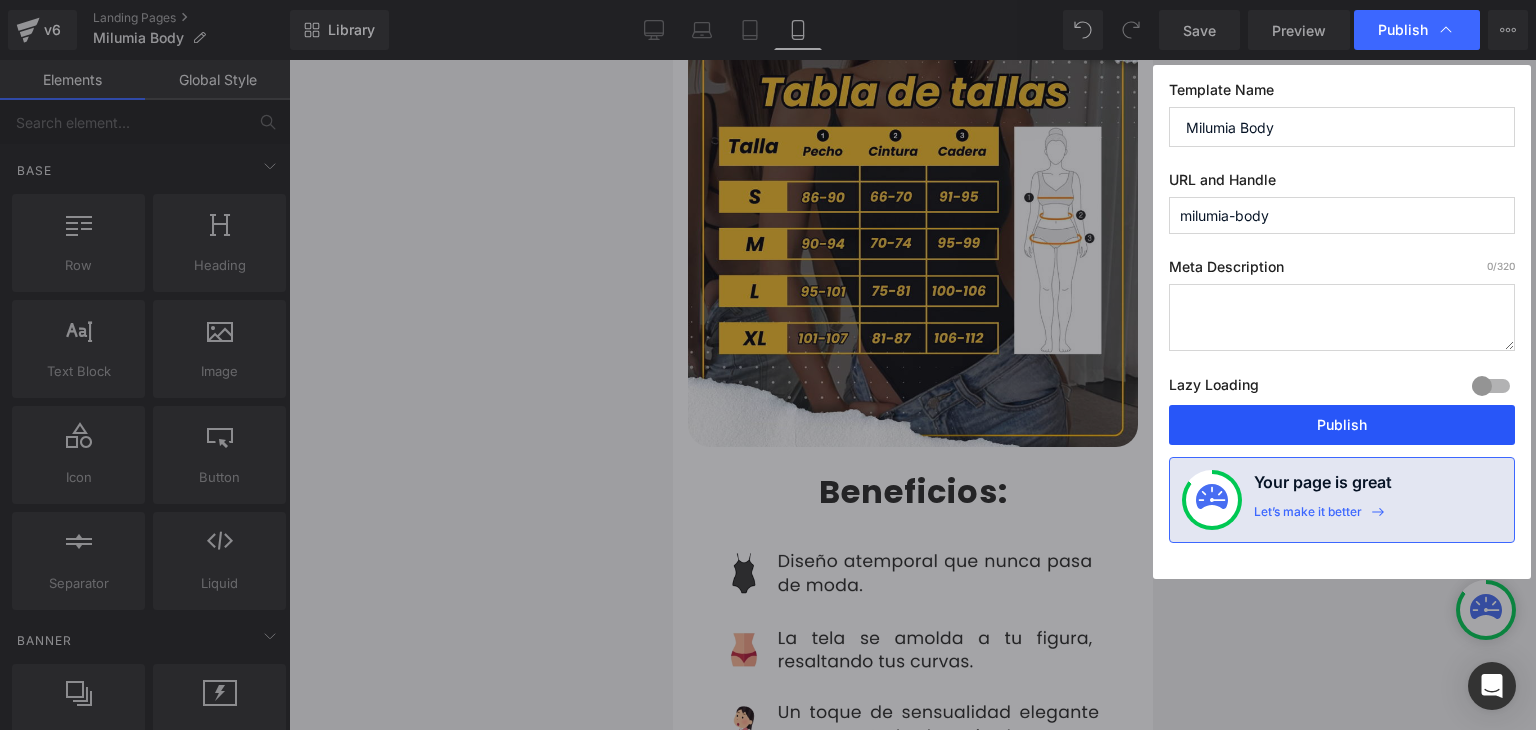 click on "Publish" at bounding box center (1342, 425) 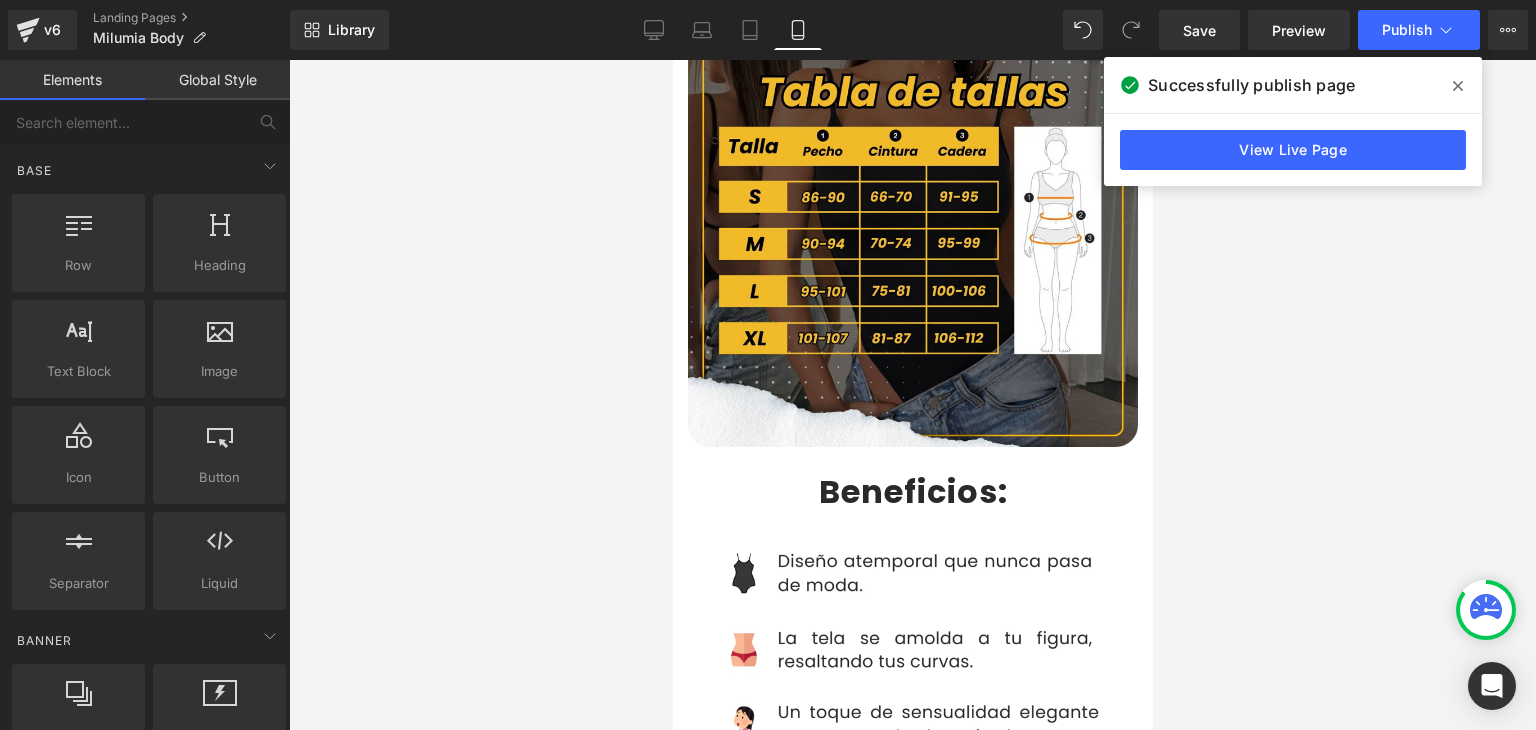 click on "View Live Page" at bounding box center [1293, 150] 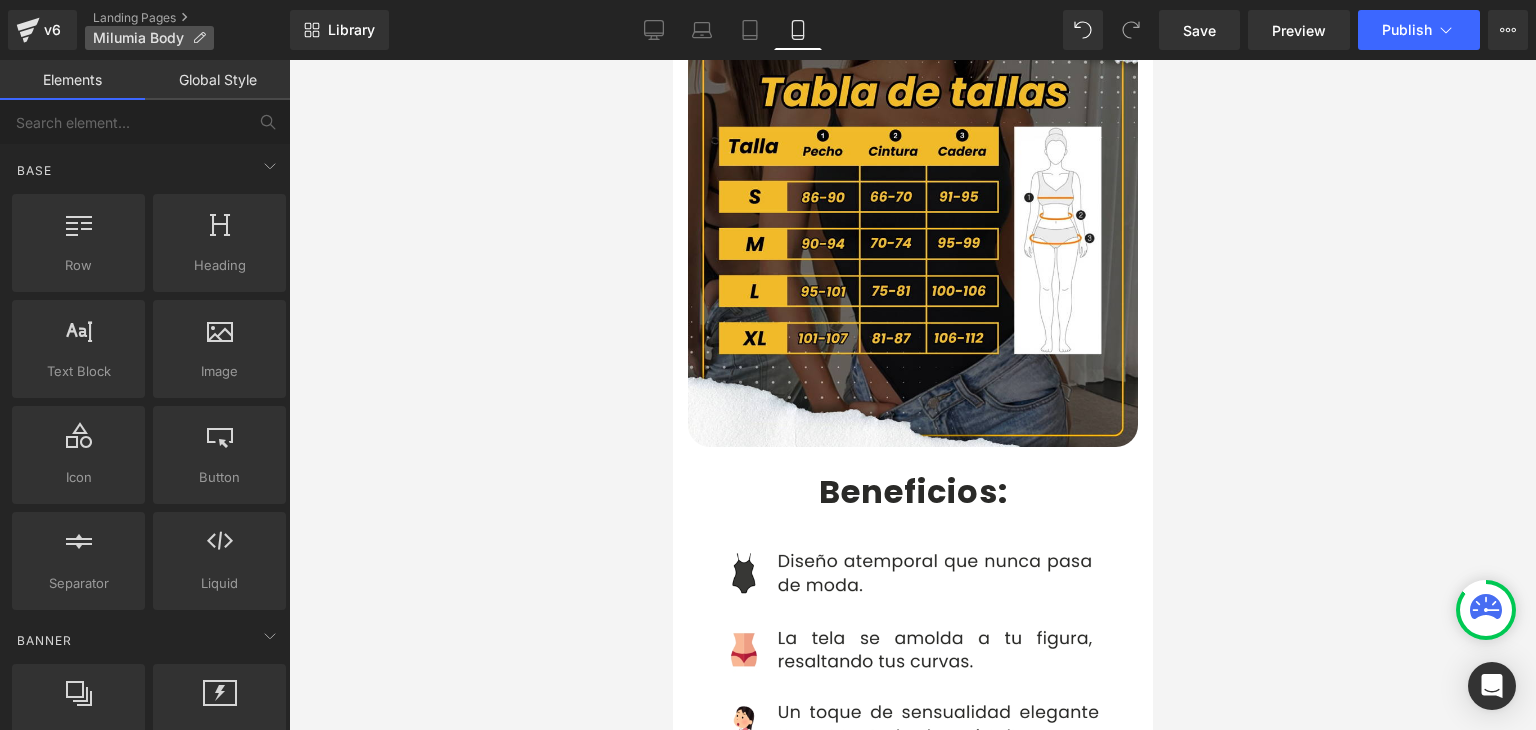 click on "Milumia Body" at bounding box center (149, 38) 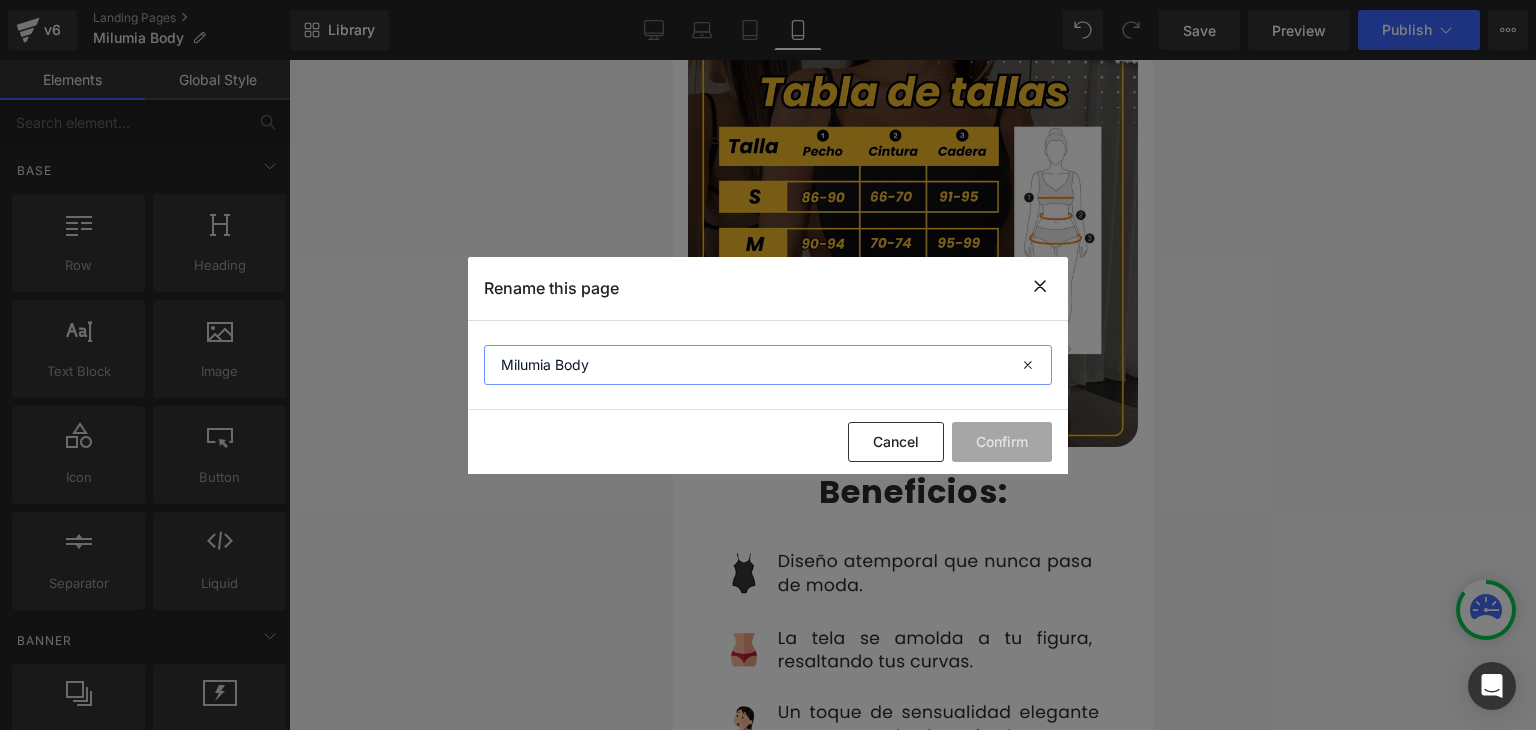 drag, startPoint x: 552, startPoint y: 363, endPoint x: 496, endPoint y: 369, distance: 56.32051 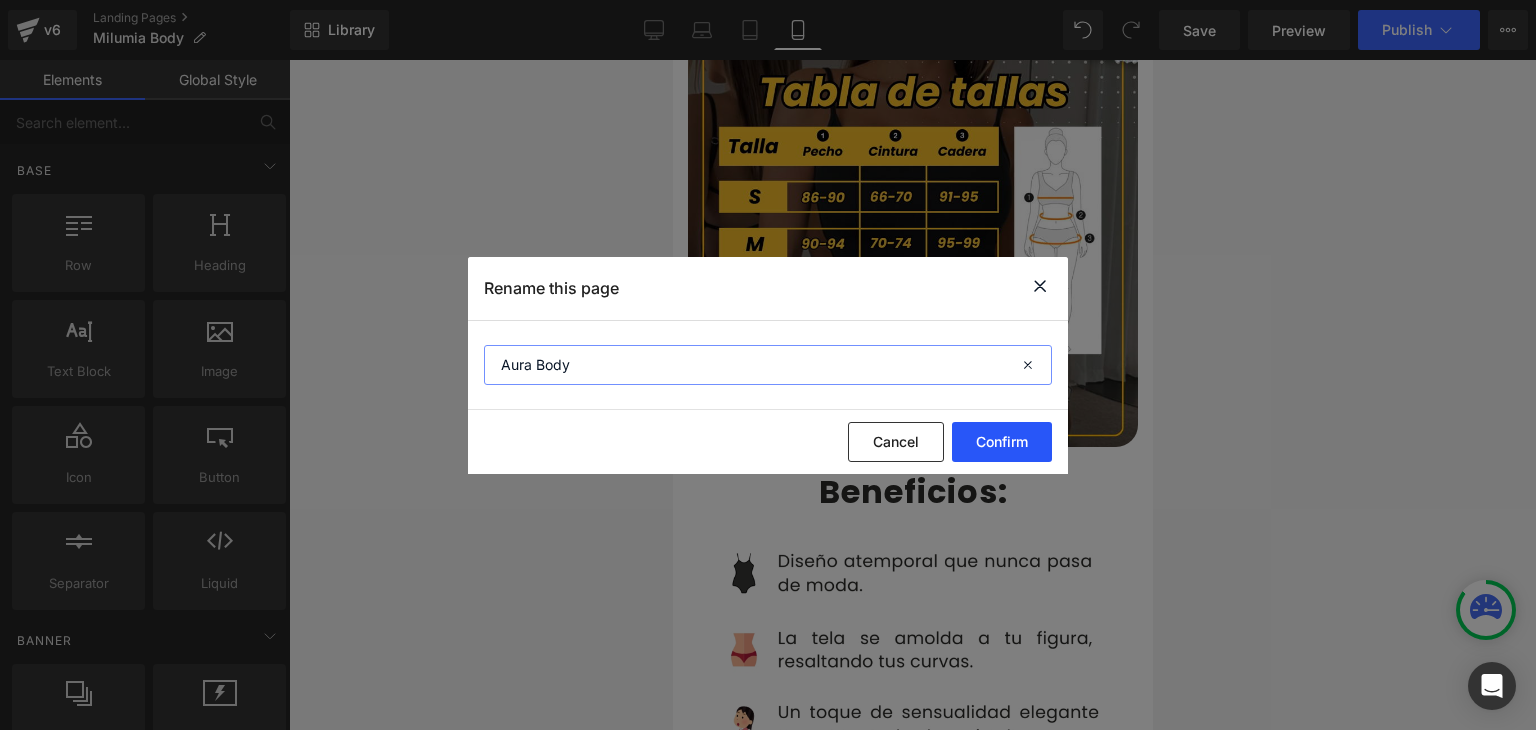 type on "Aura Body" 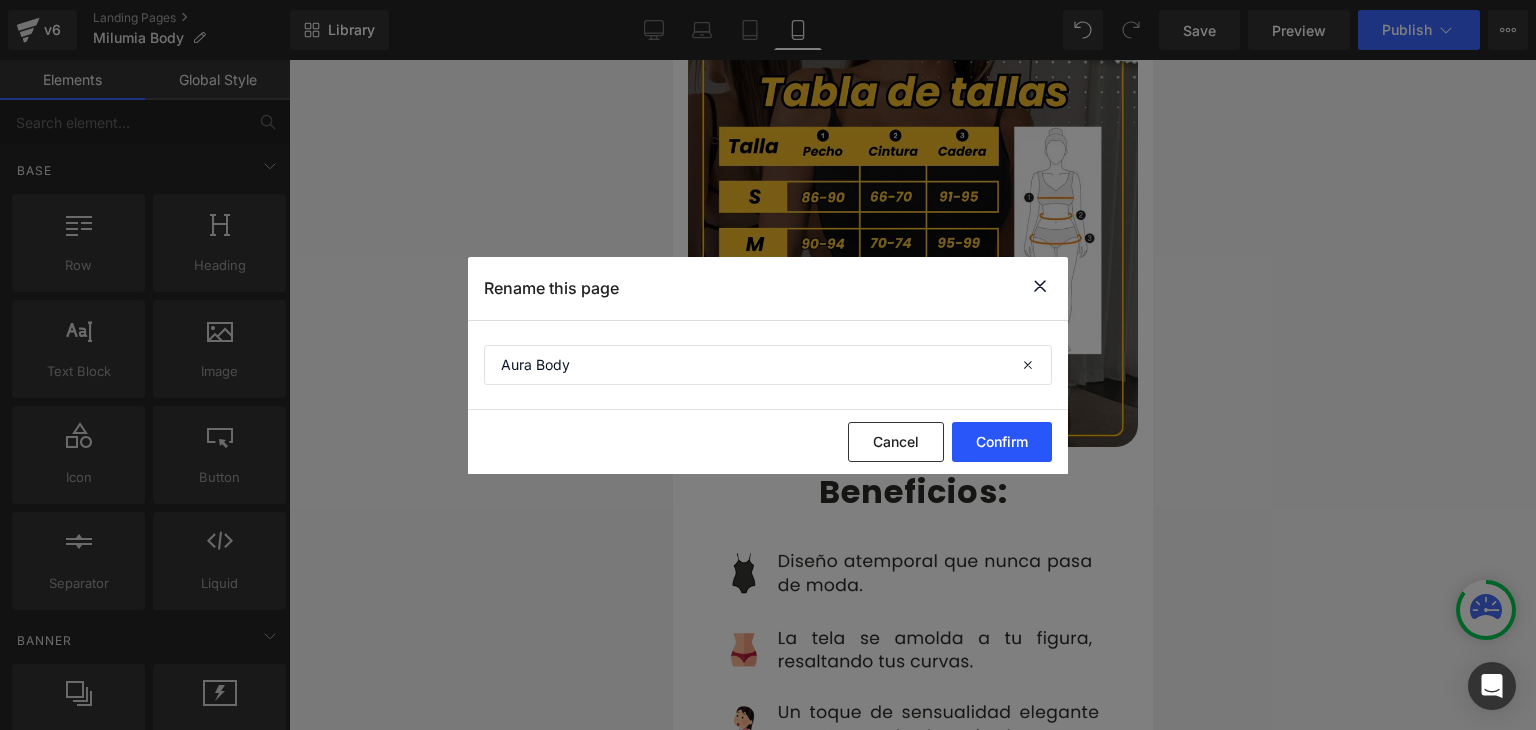 click on "Confirm" at bounding box center [1002, 442] 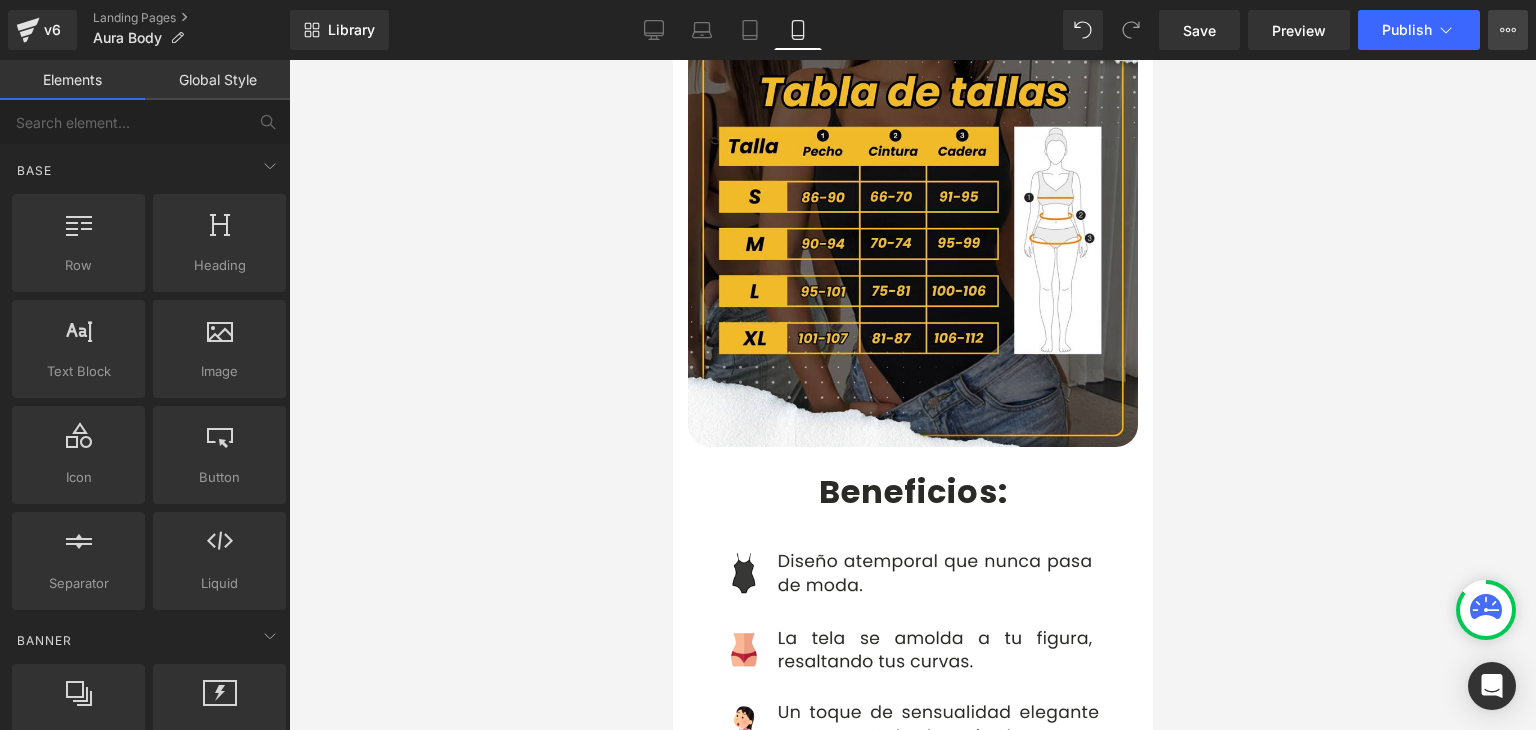 drag, startPoint x: 1513, startPoint y: 25, endPoint x: 1372, endPoint y: 231, distance: 249.63373 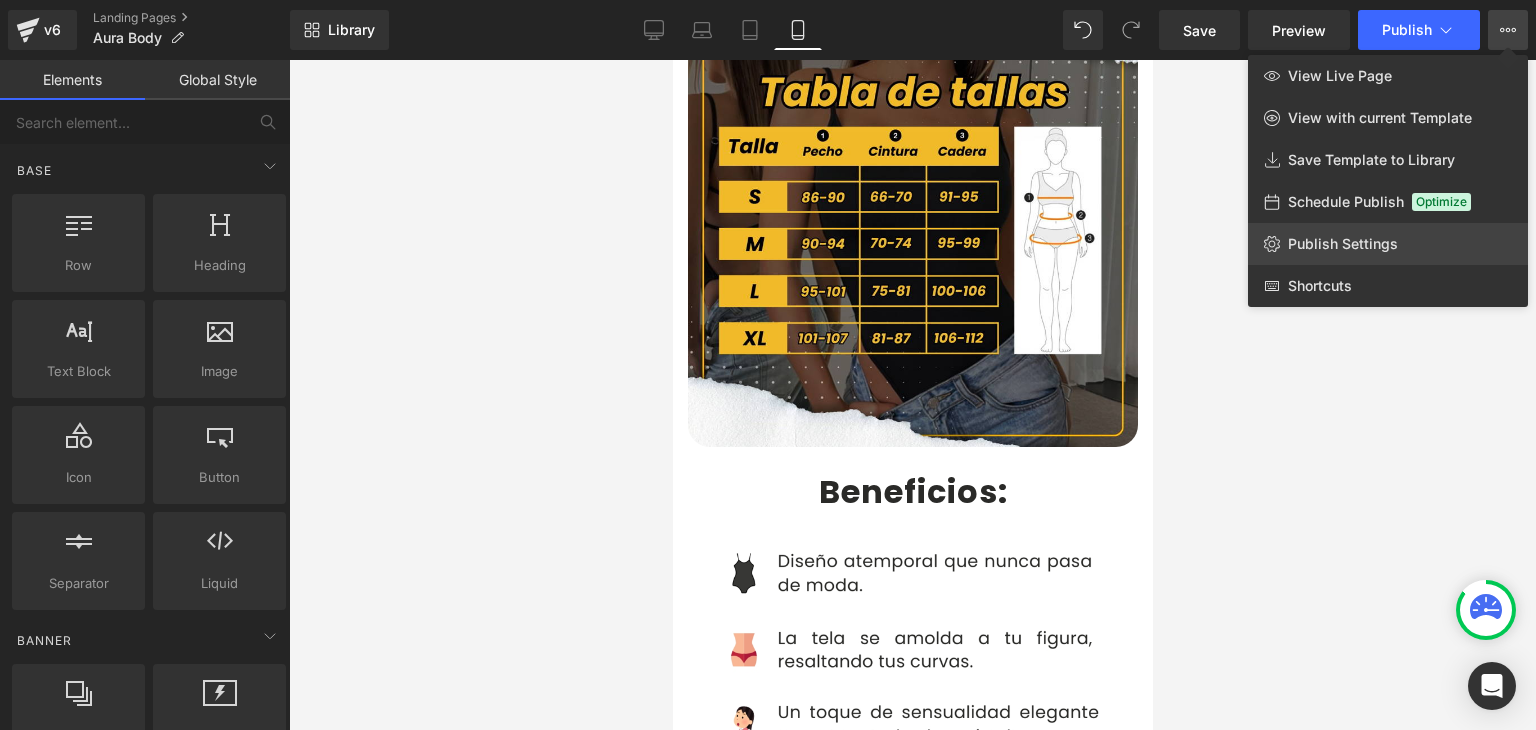 click on "Publish Settings" at bounding box center [1343, 244] 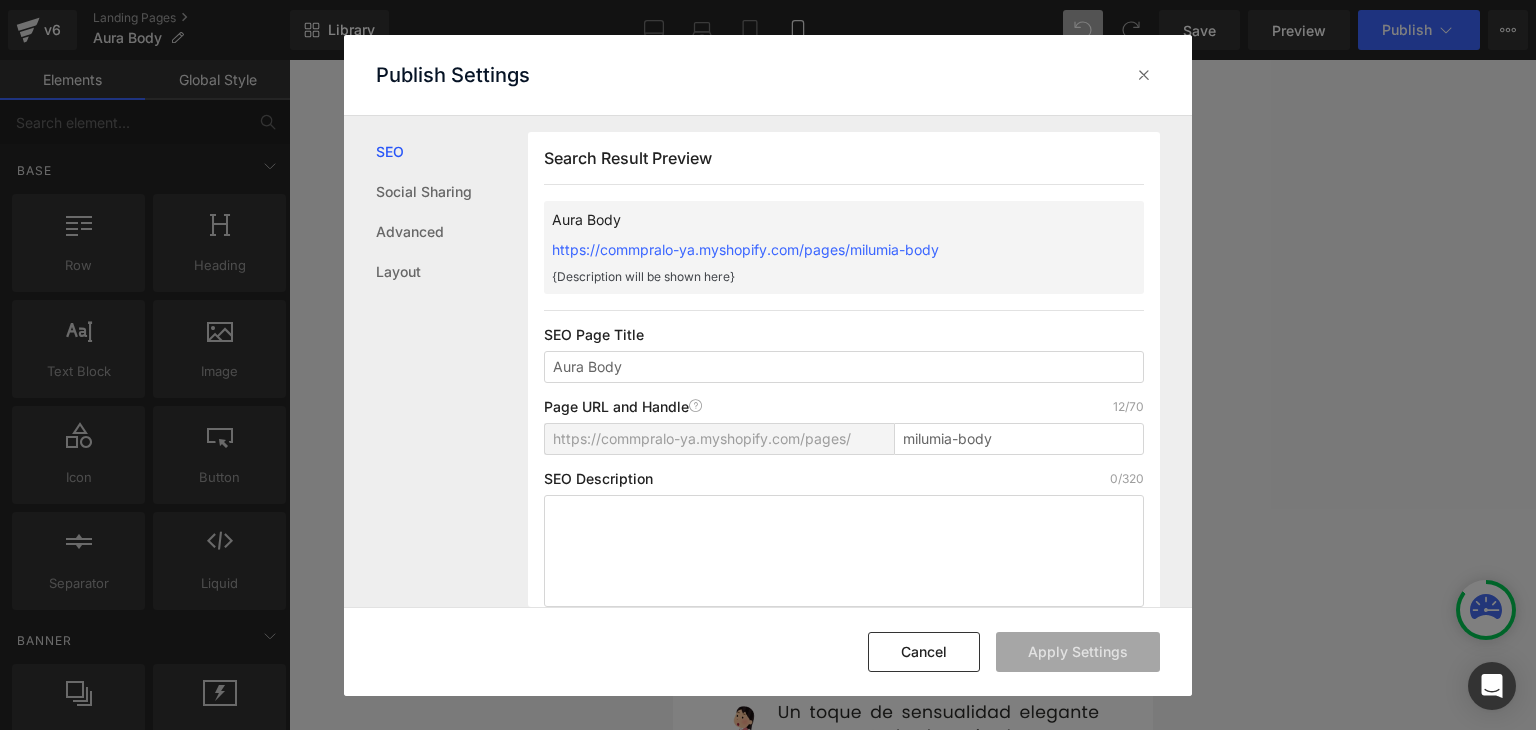 scroll, scrollTop: 0, scrollLeft: 0, axis: both 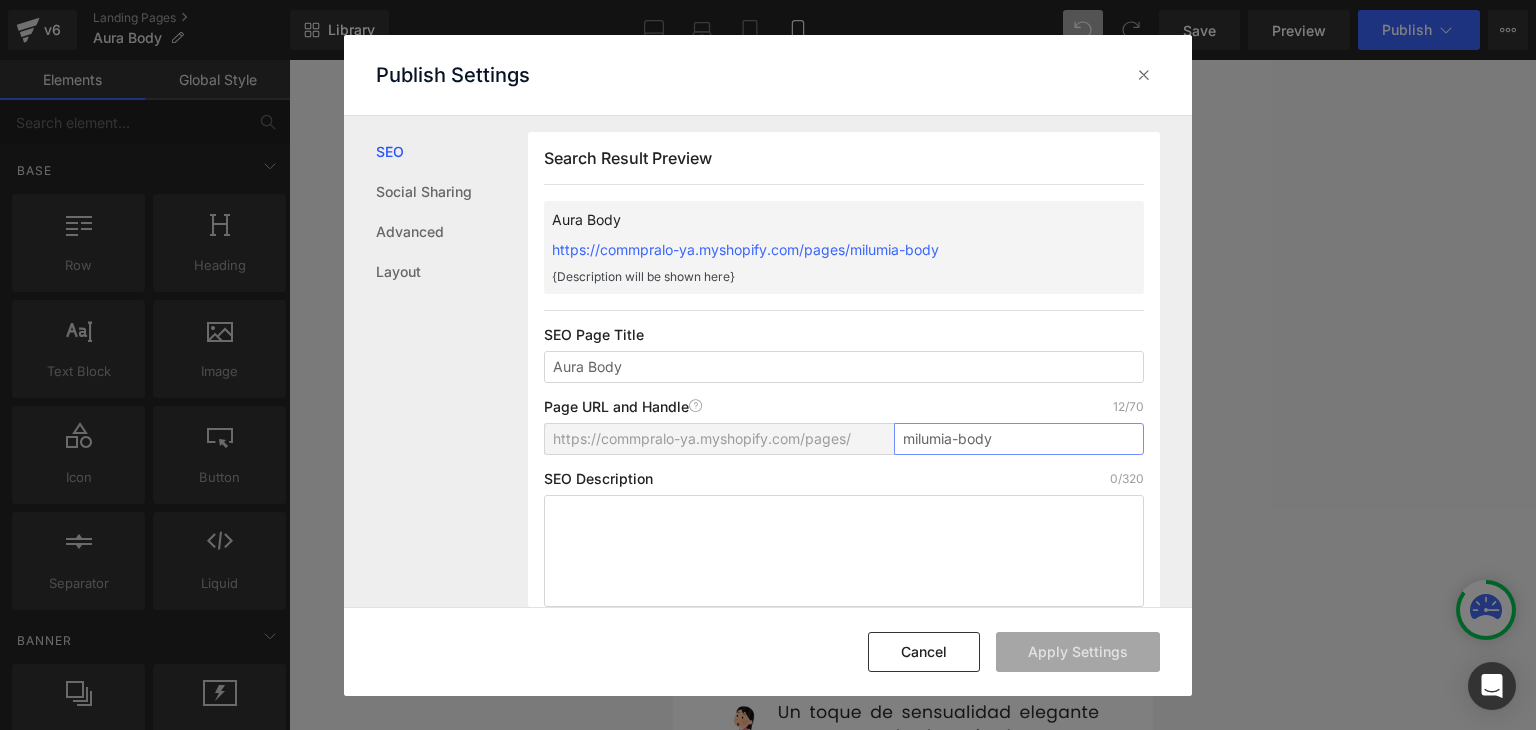 drag, startPoint x: 945, startPoint y: 443, endPoint x: 878, endPoint y: 445, distance: 67.02985 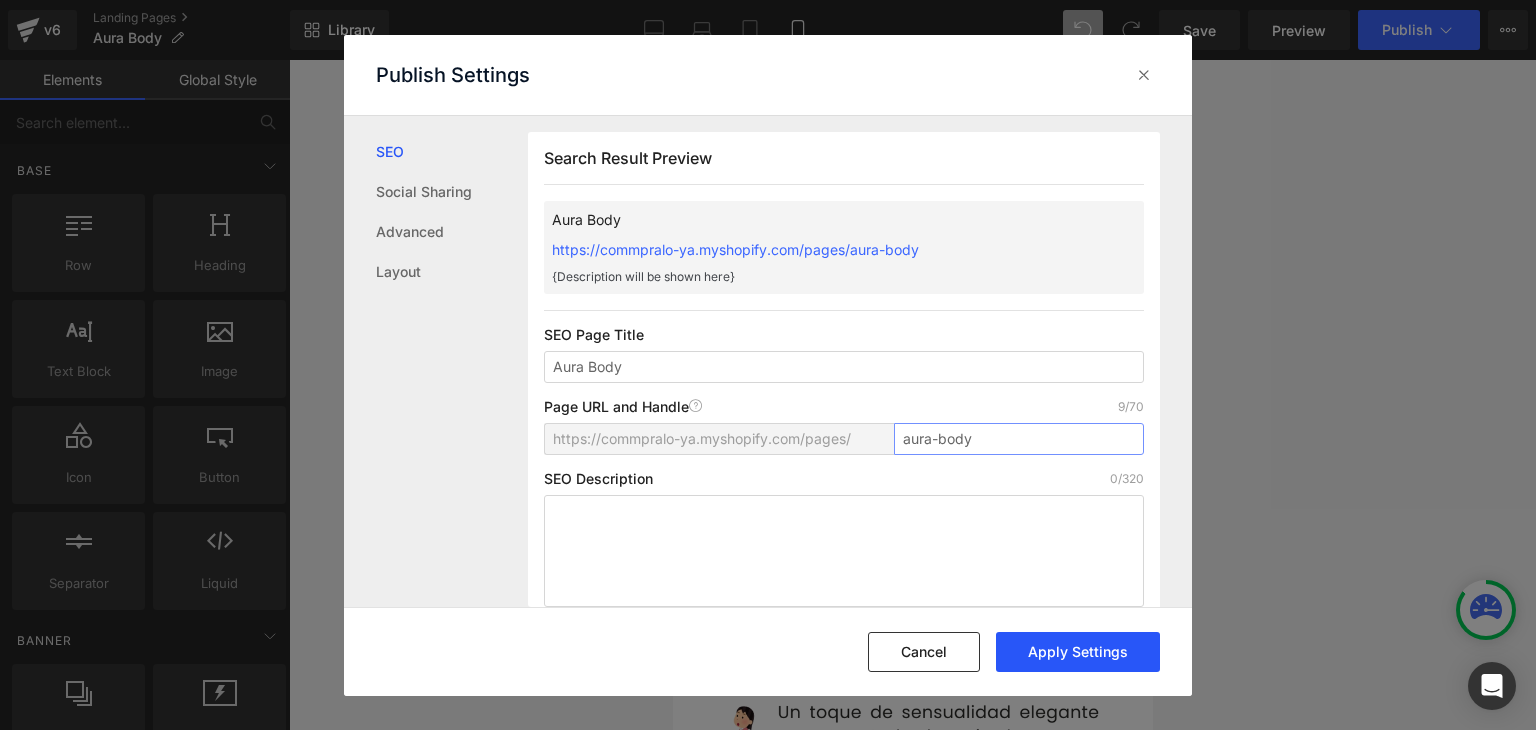 type on "aura-body" 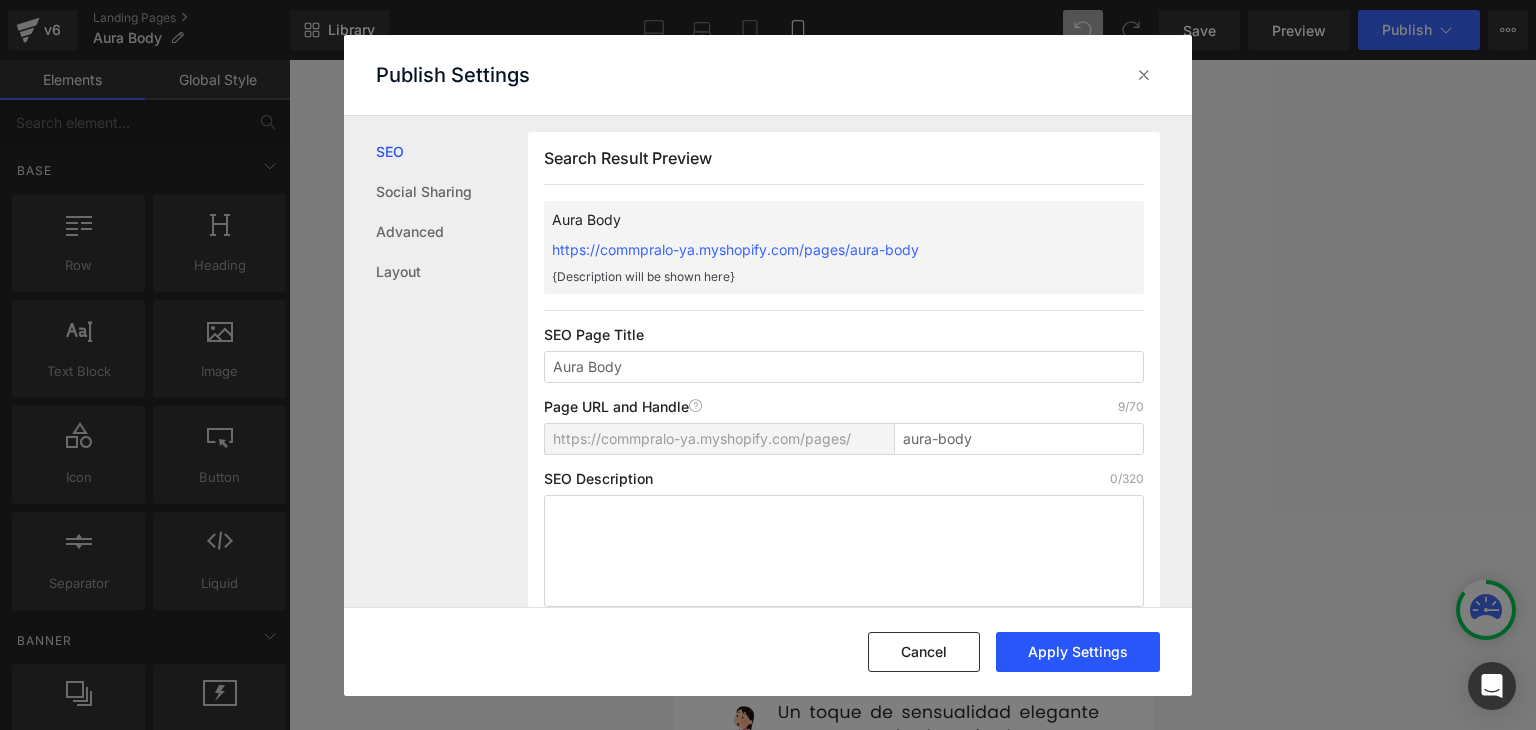 click on "Apply Settings" at bounding box center [1078, 652] 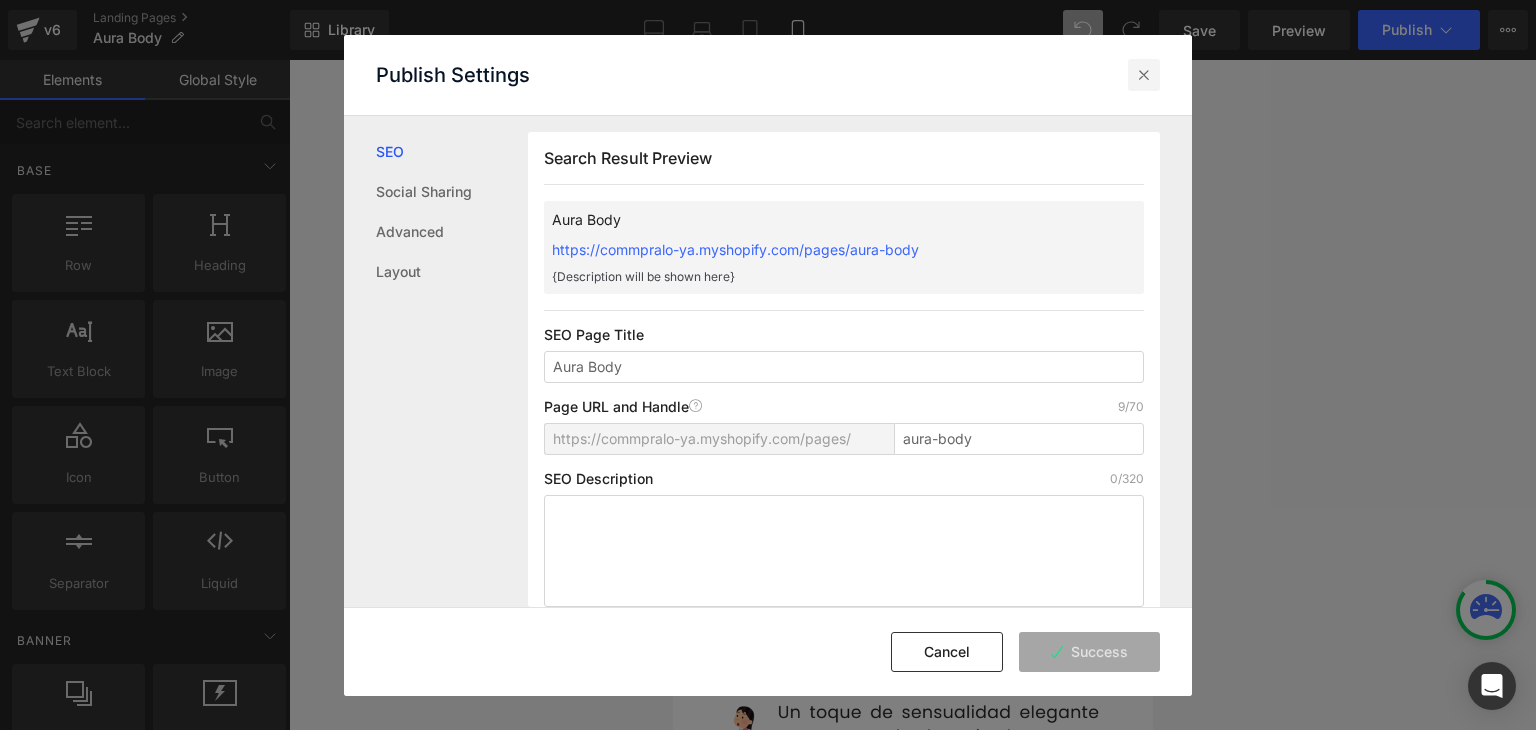 click at bounding box center (1144, 75) 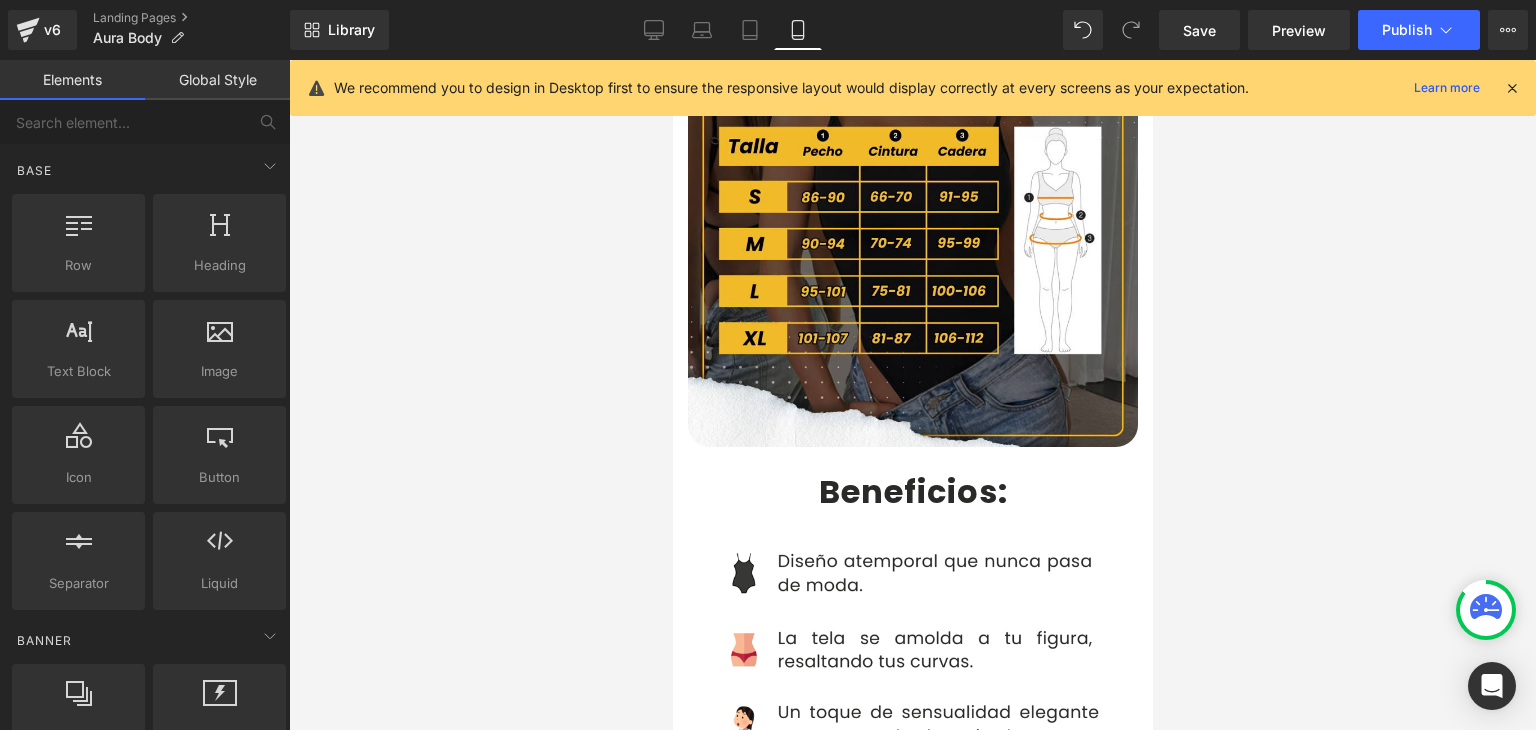click at bounding box center [1512, 88] 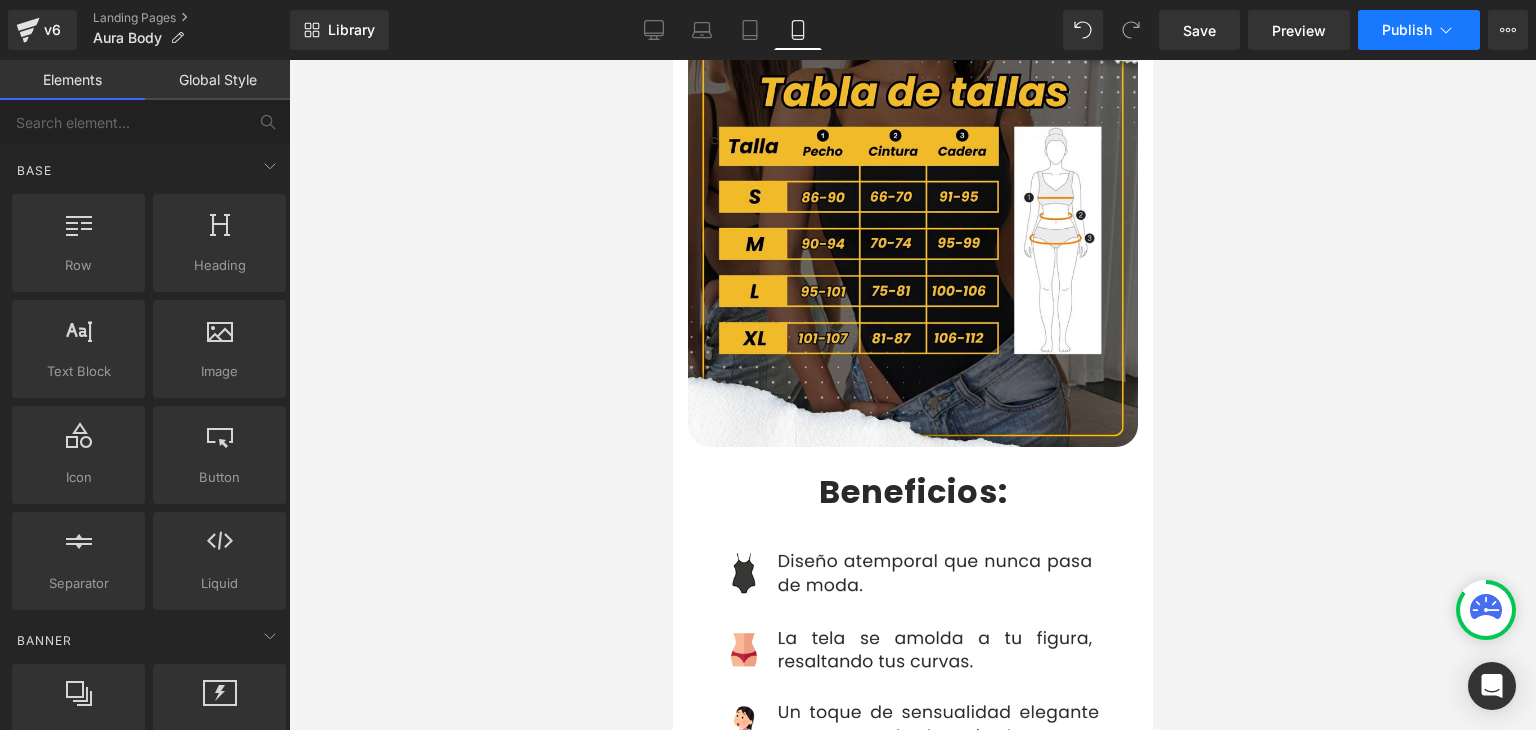 click on "Publish" at bounding box center (1407, 30) 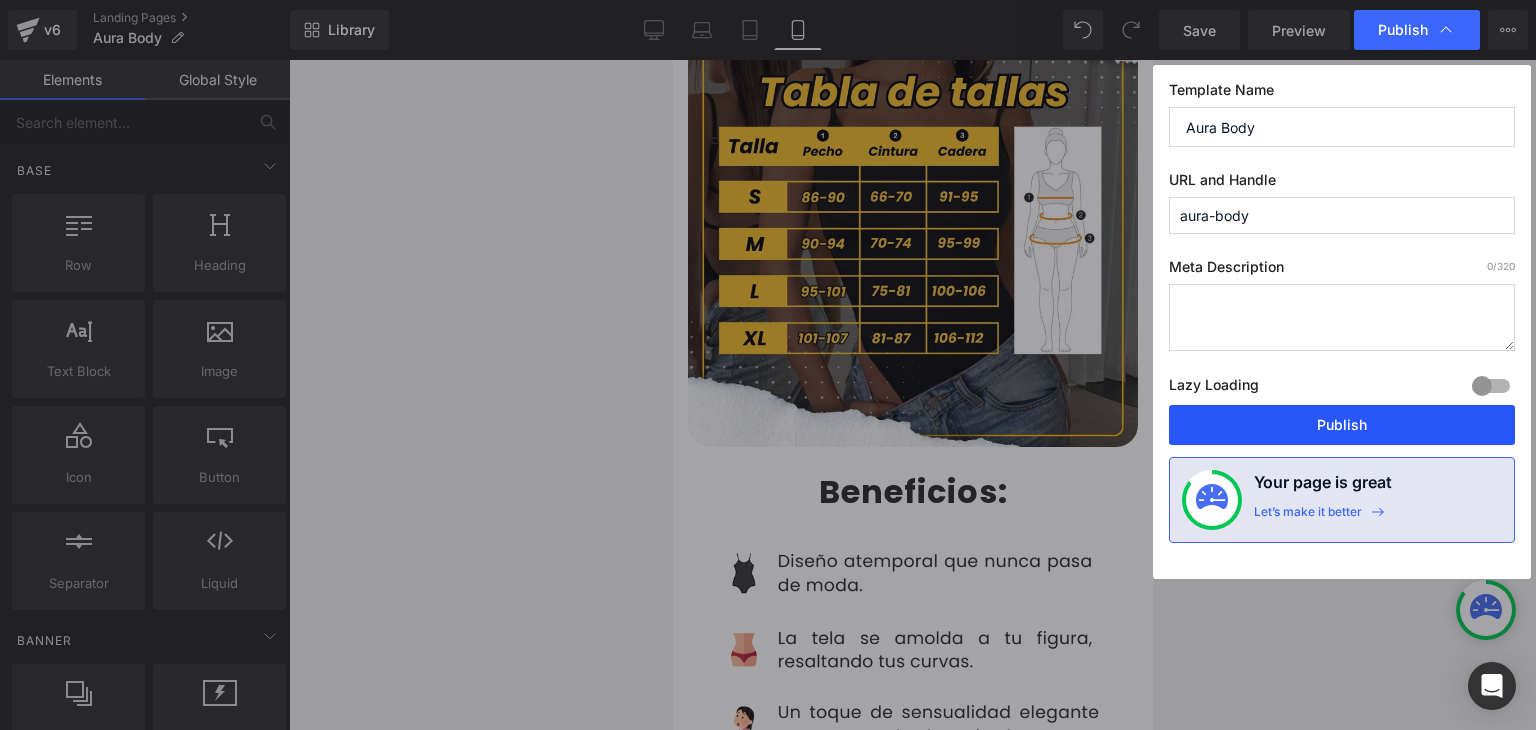 click on "Publish" at bounding box center [1342, 425] 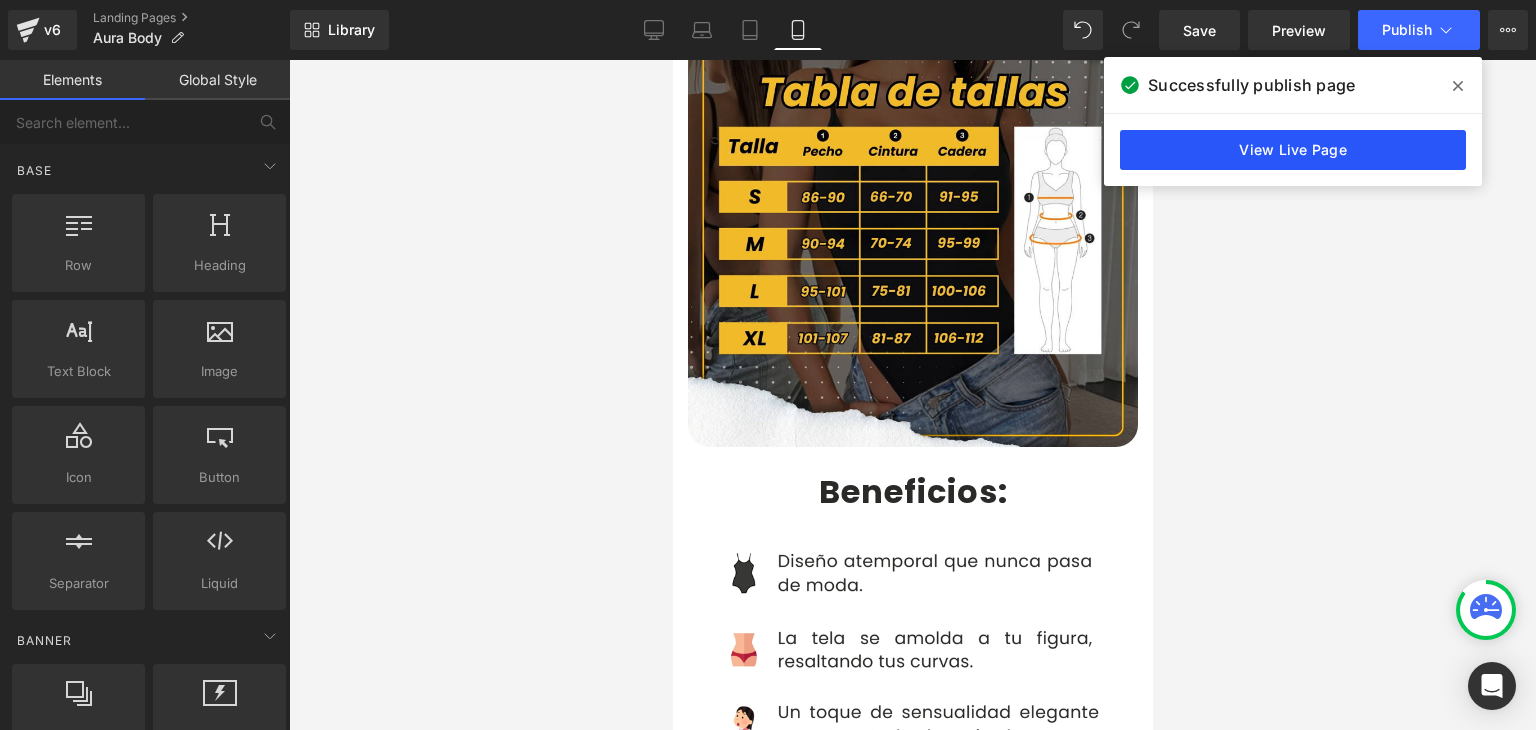 click on "View Live Page" at bounding box center (1293, 150) 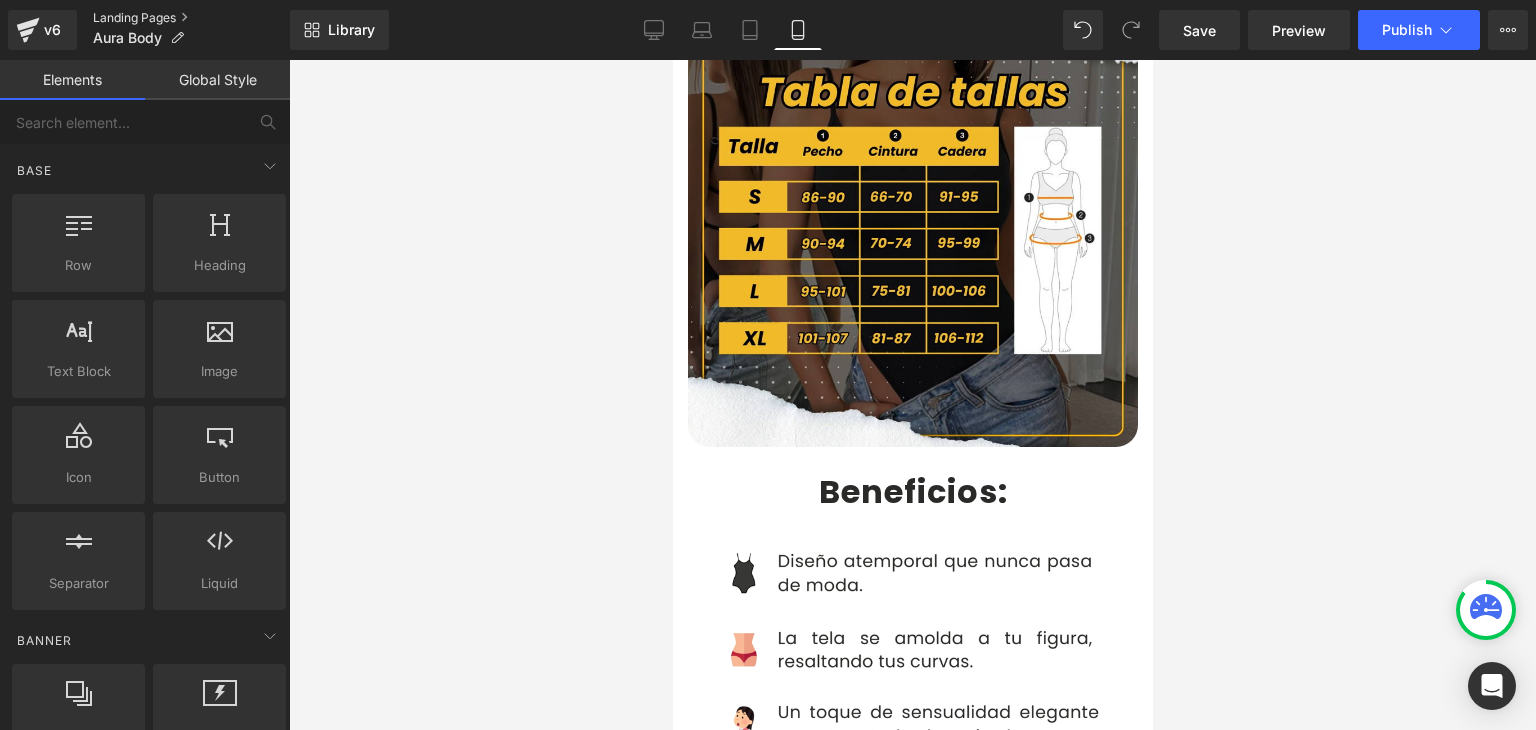 click on "Landing Pages" at bounding box center [191, 18] 